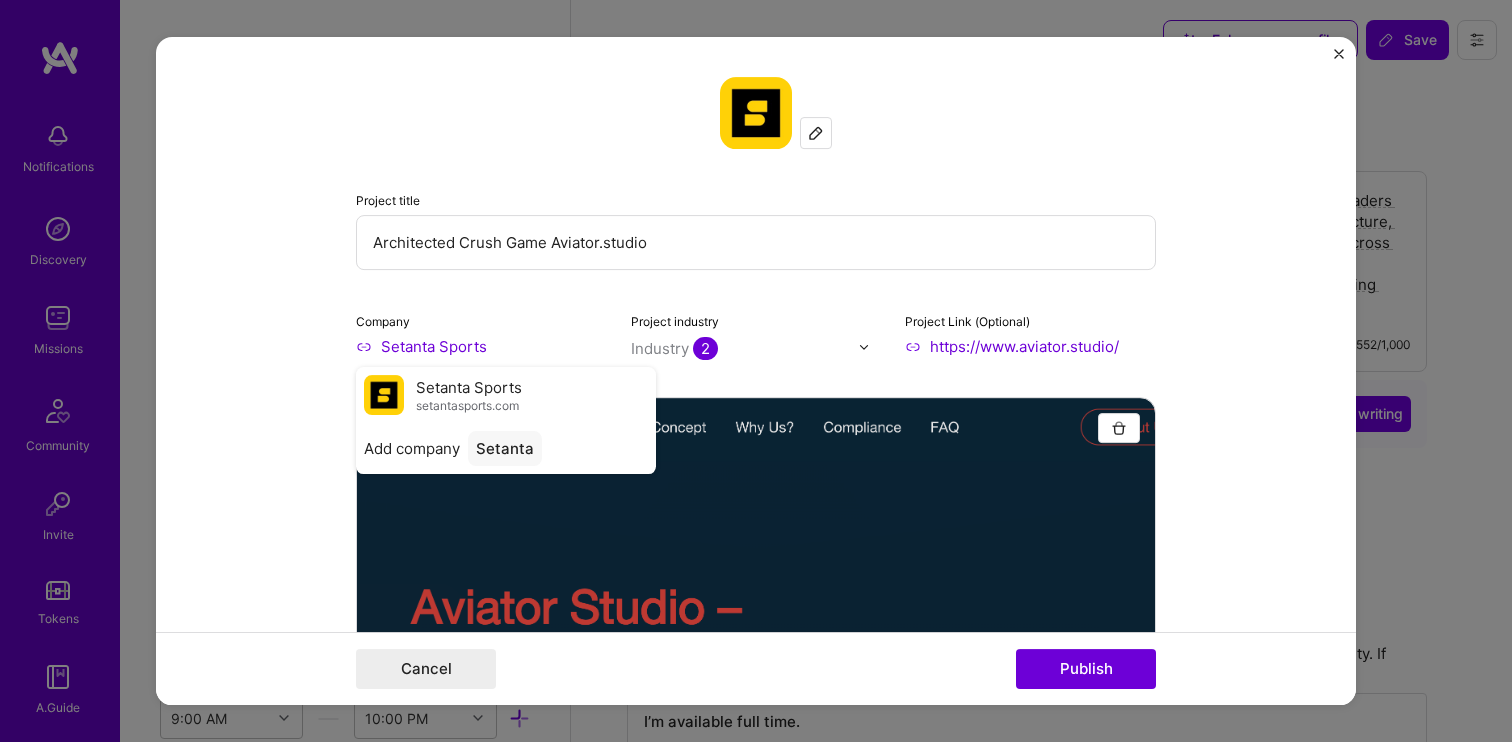 select on "GE" 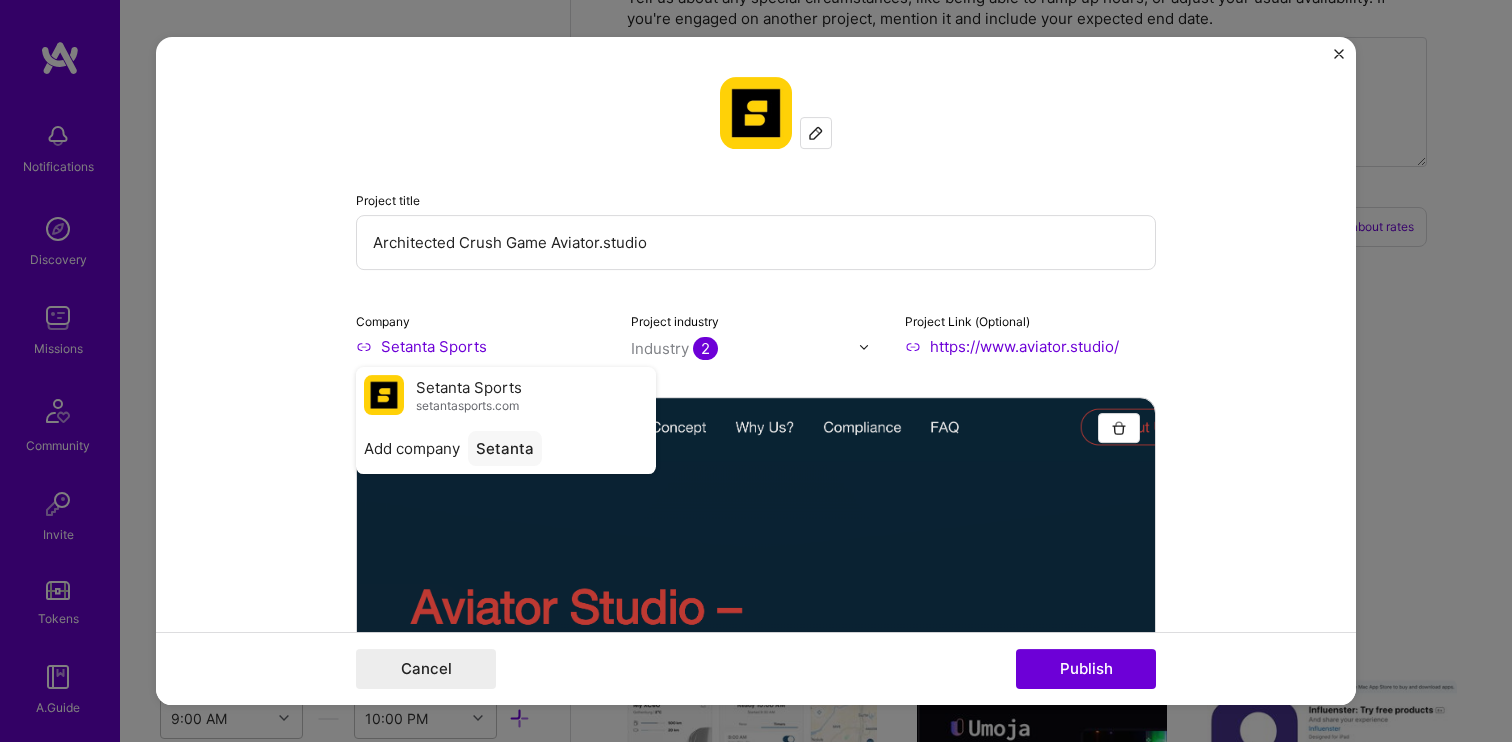 scroll, scrollTop: 802, scrollLeft: 0, axis: vertical 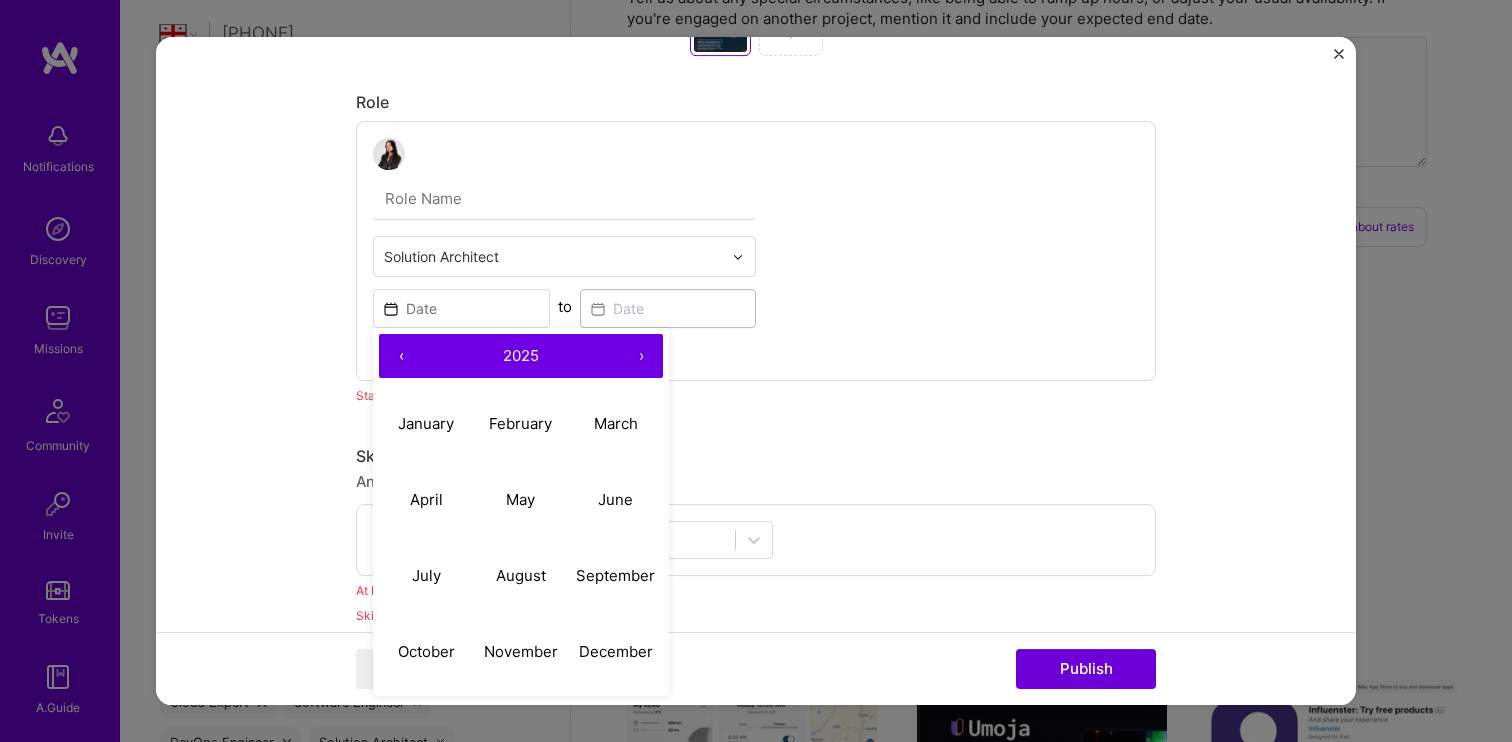 click on "2025" at bounding box center (521, 356) 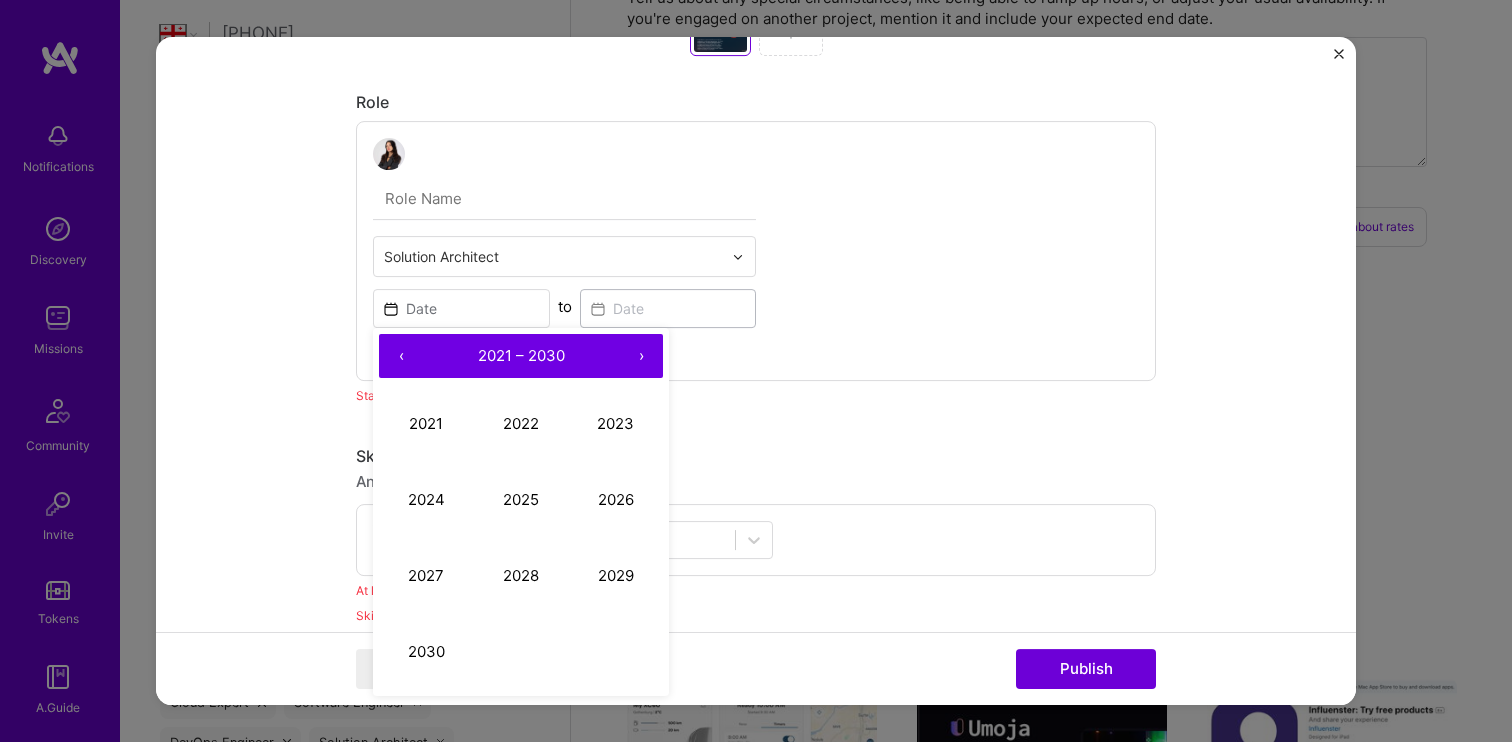 click on "‹" at bounding box center [401, 356] 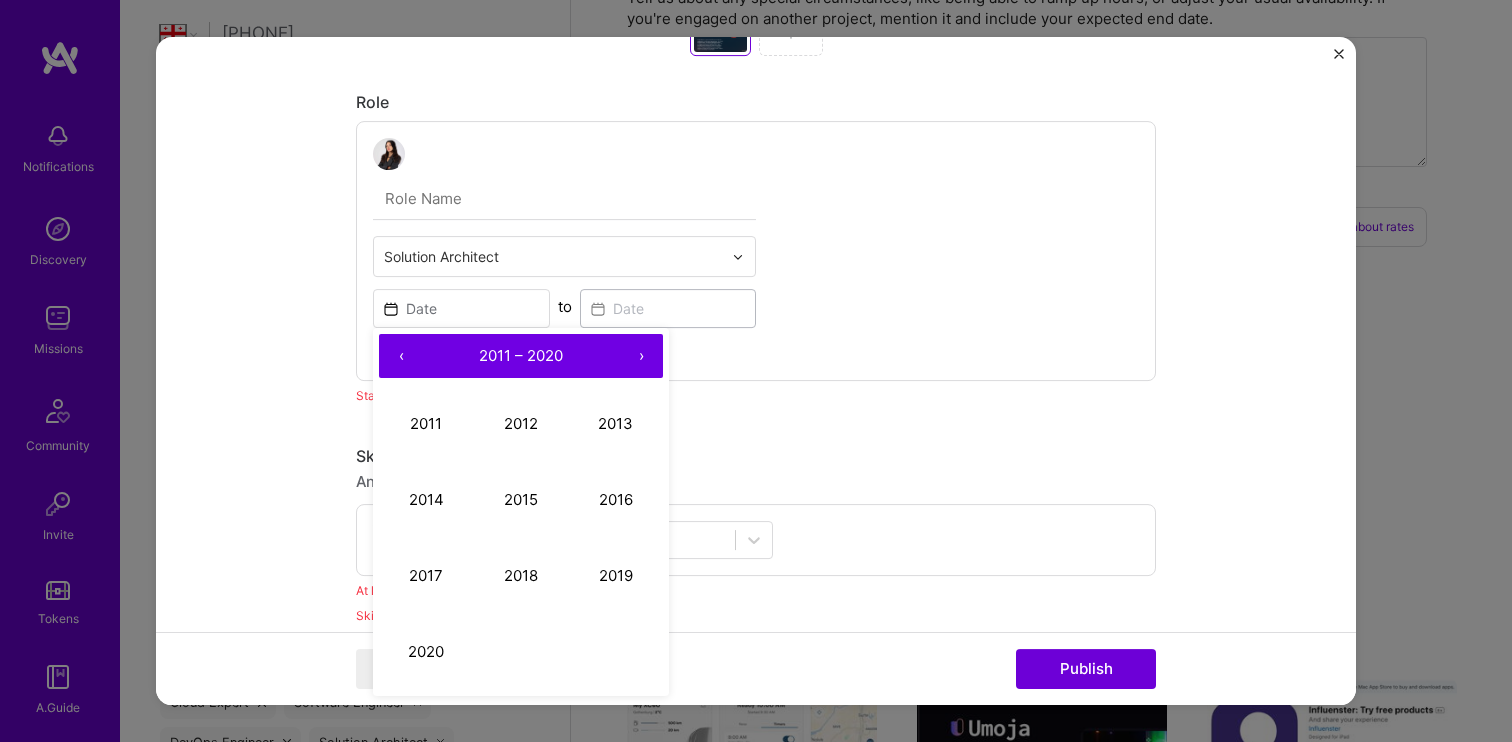 click on "›" at bounding box center (641, 356) 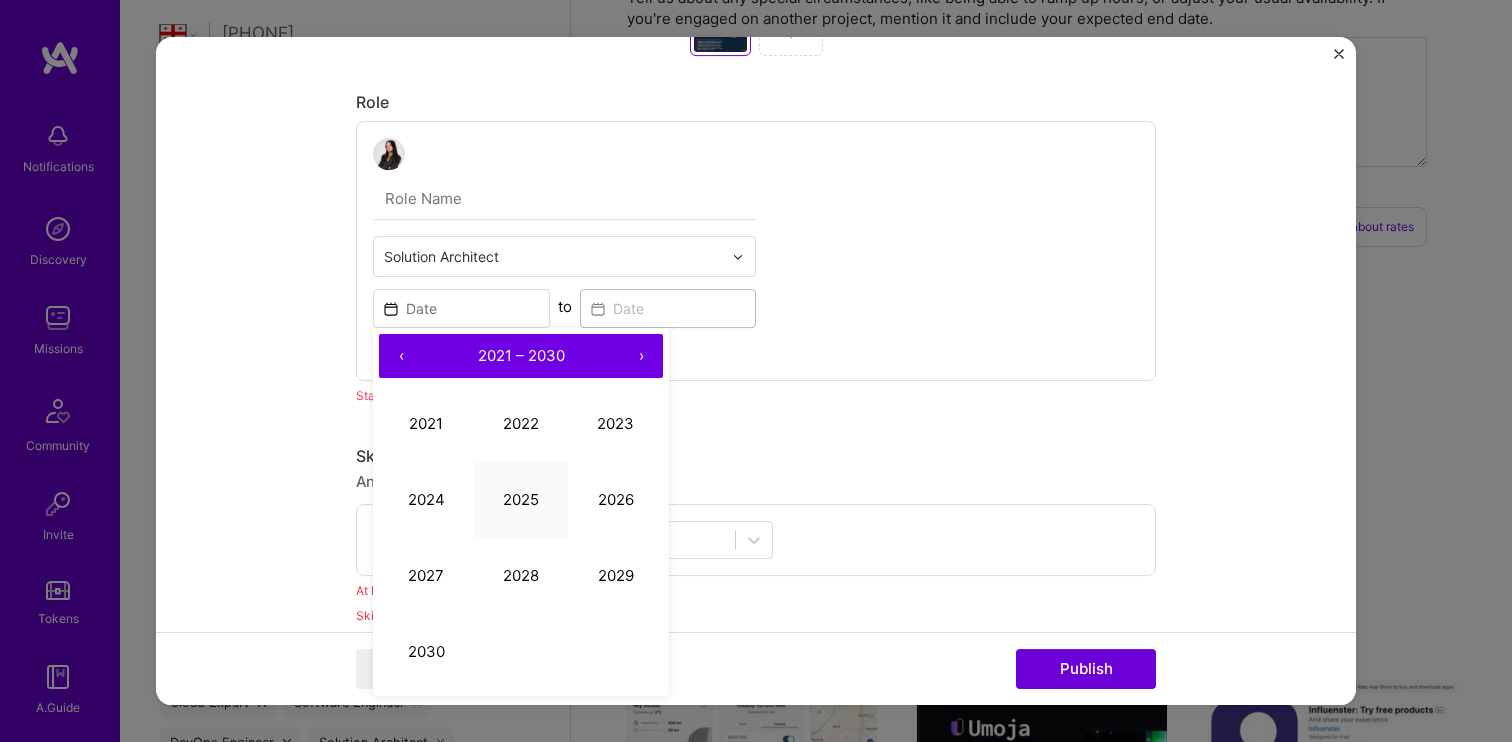 click on "2025" at bounding box center [521, 500] 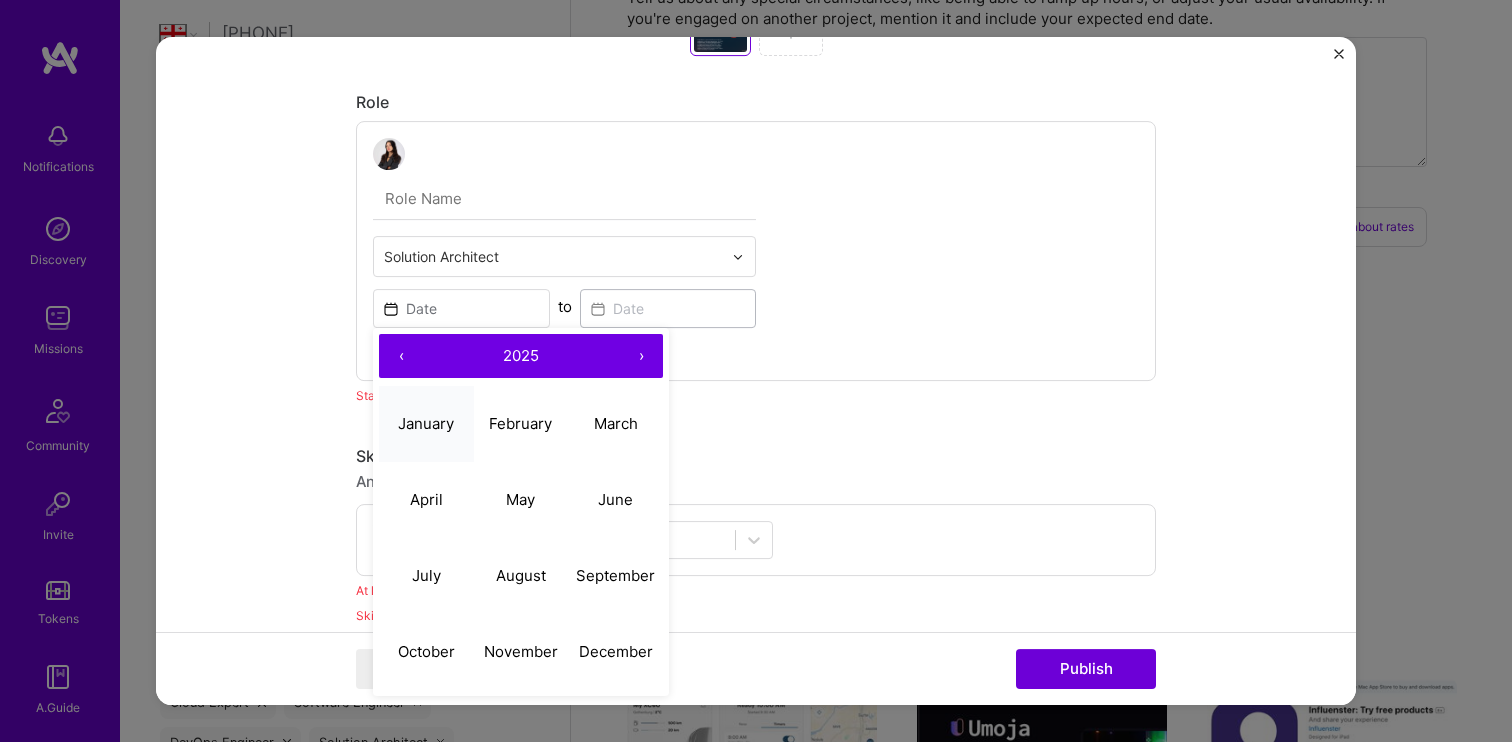 click on "January" at bounding box center [426, 423] 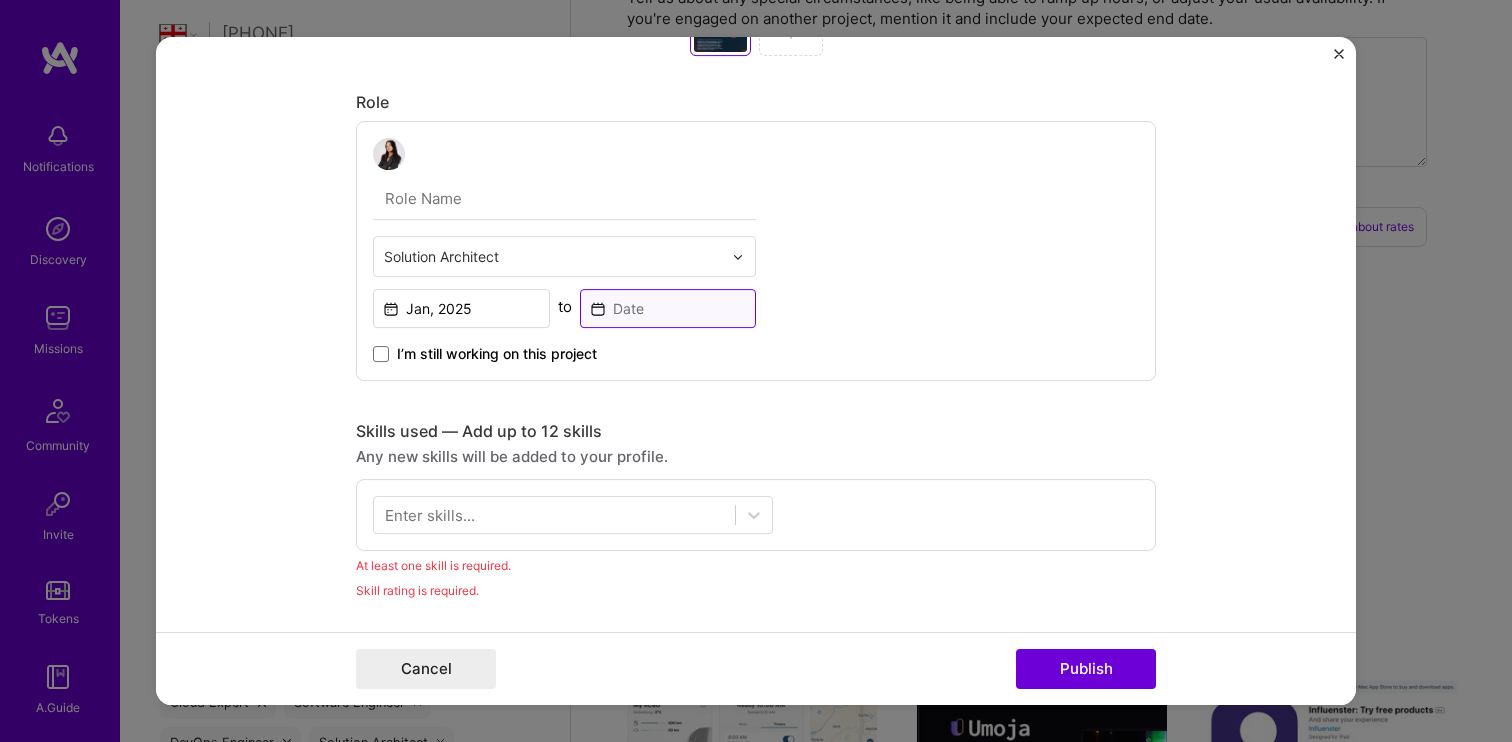 click at bounding box center [668, 308] 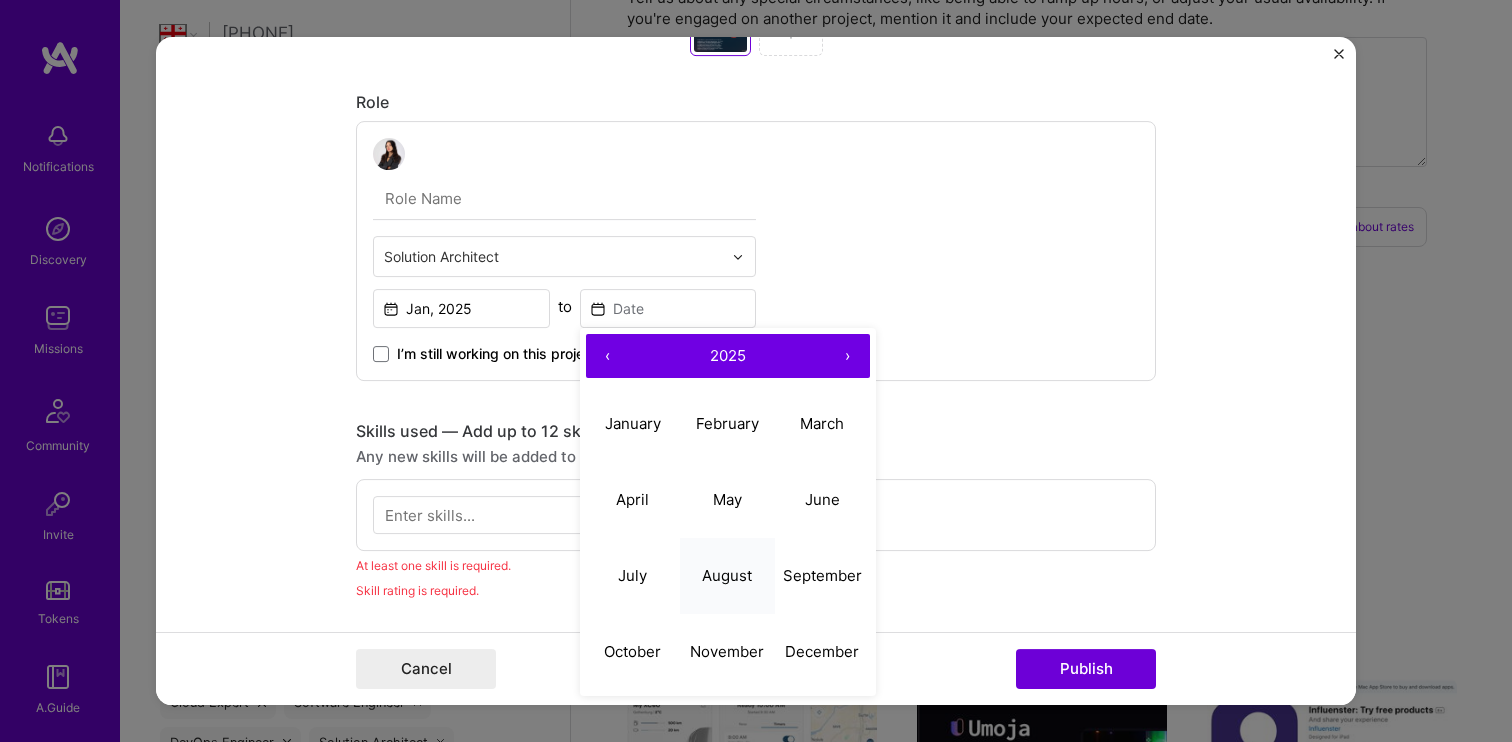 click on "August" at bounding box center [727, 575] 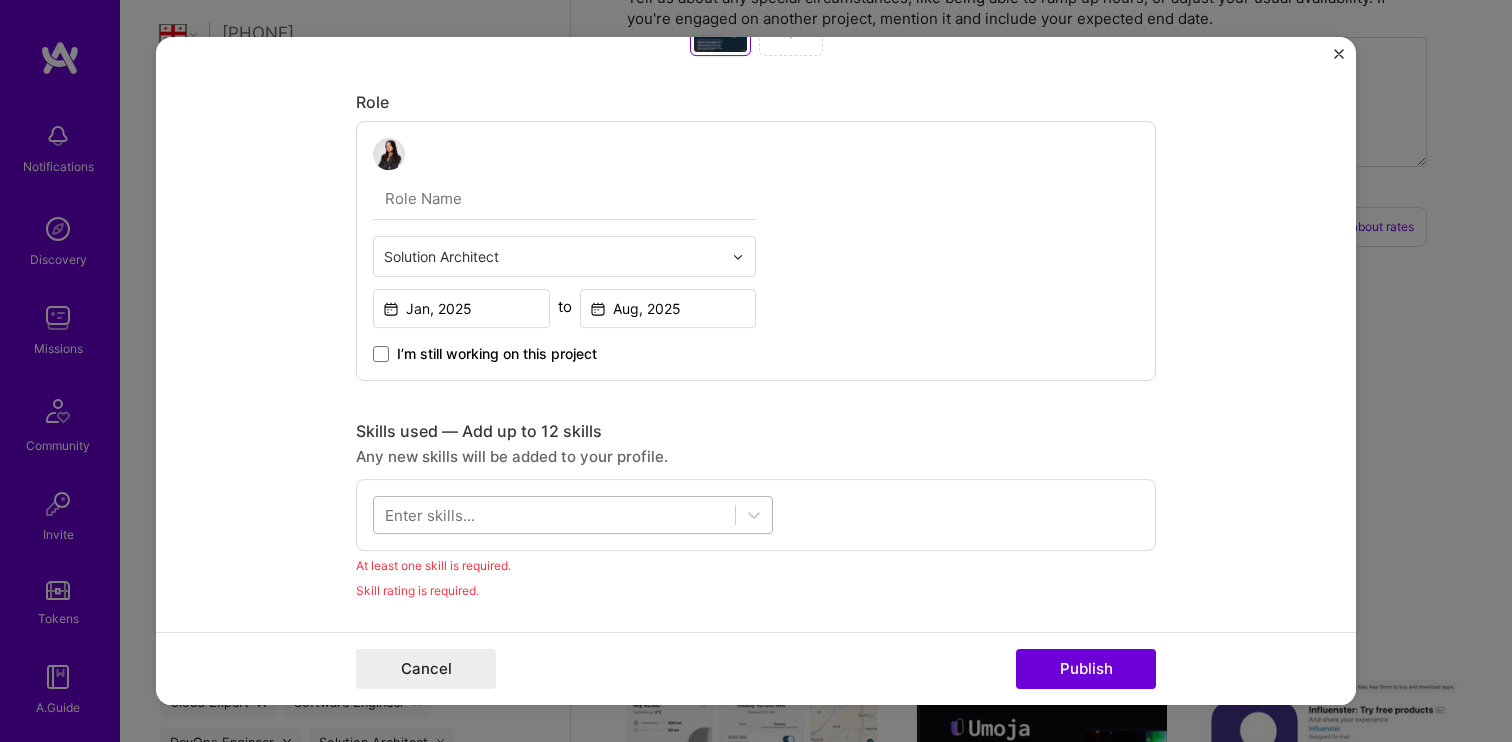 click at bounding box center [554, 515] 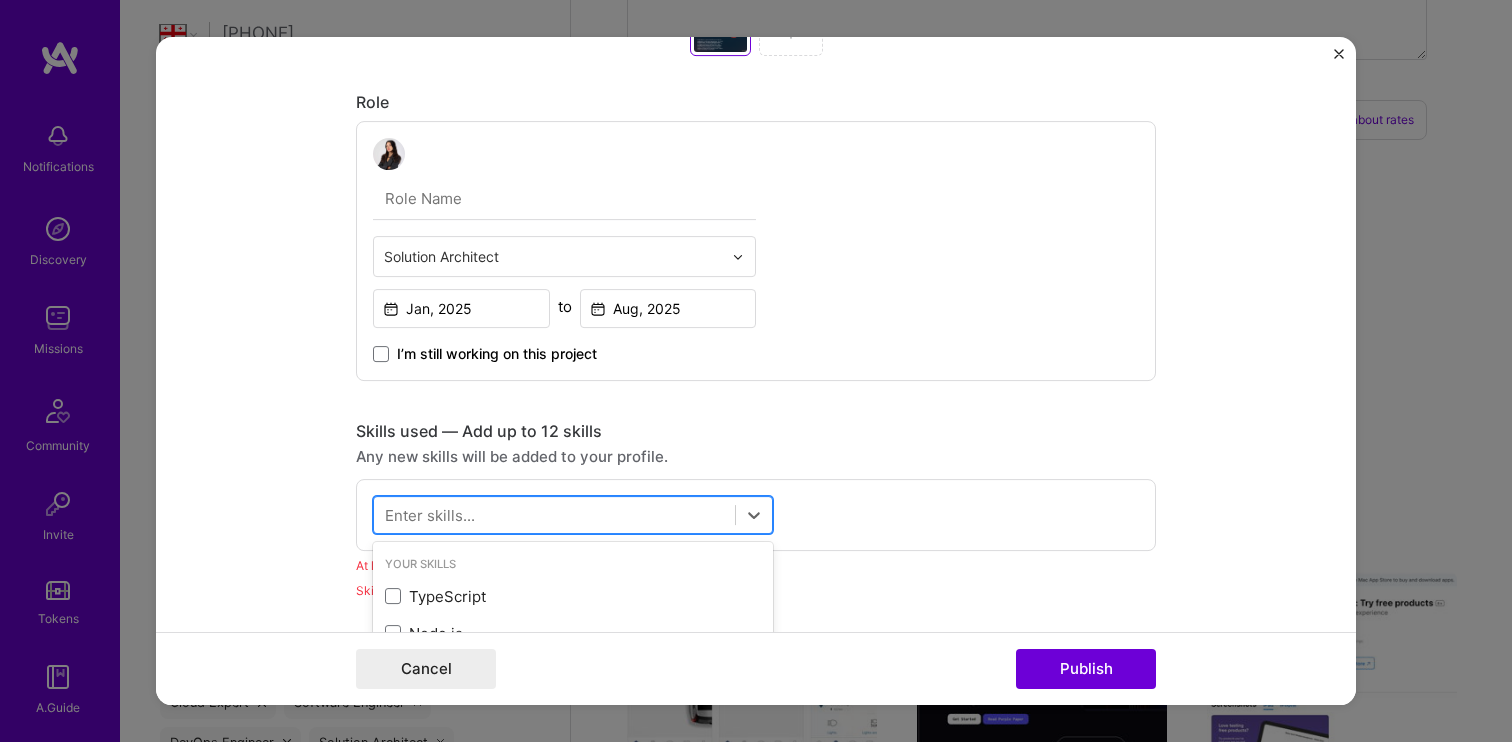 scroll, scrollTop: 765, scrollLeft: 0, axis: vertical 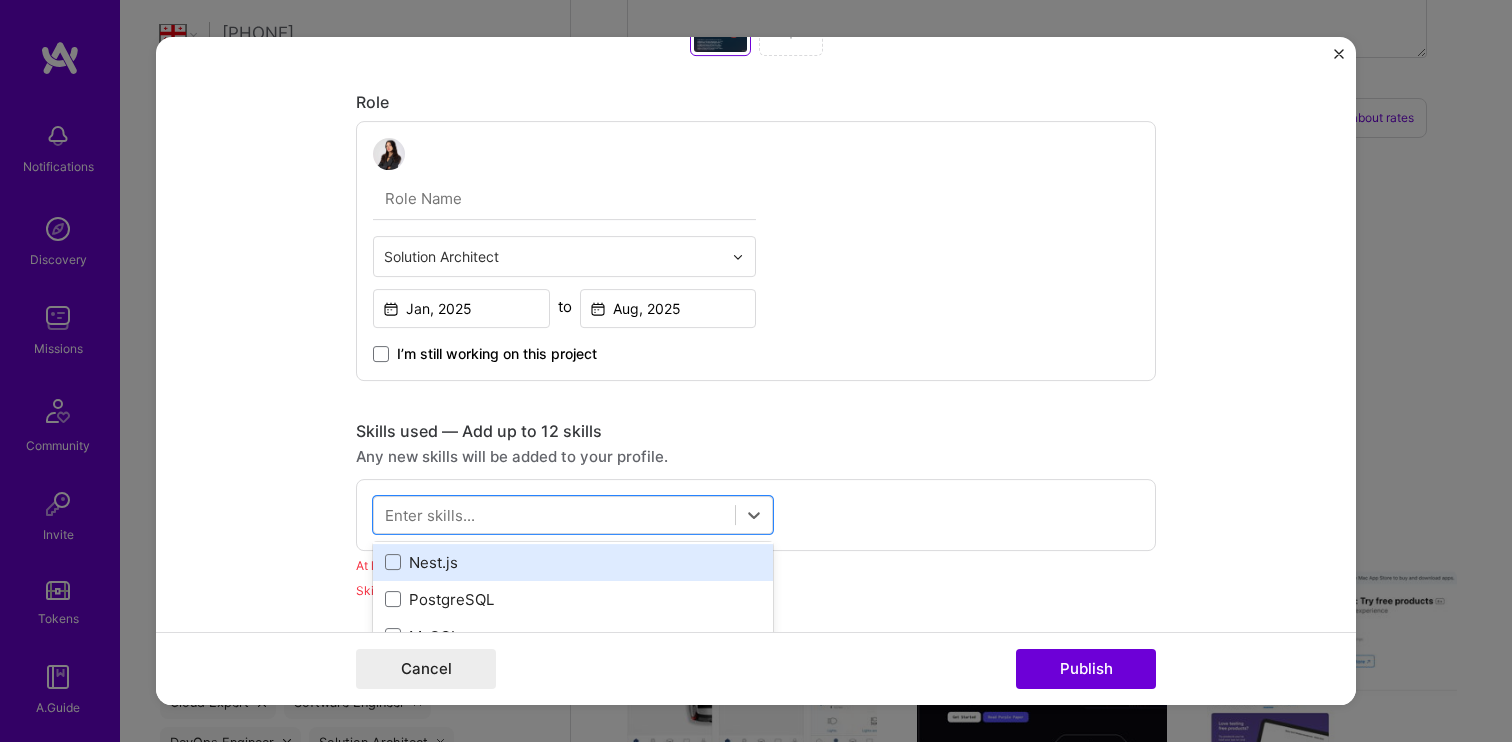 click on "Nest.js" at bounding box center [573, 562] 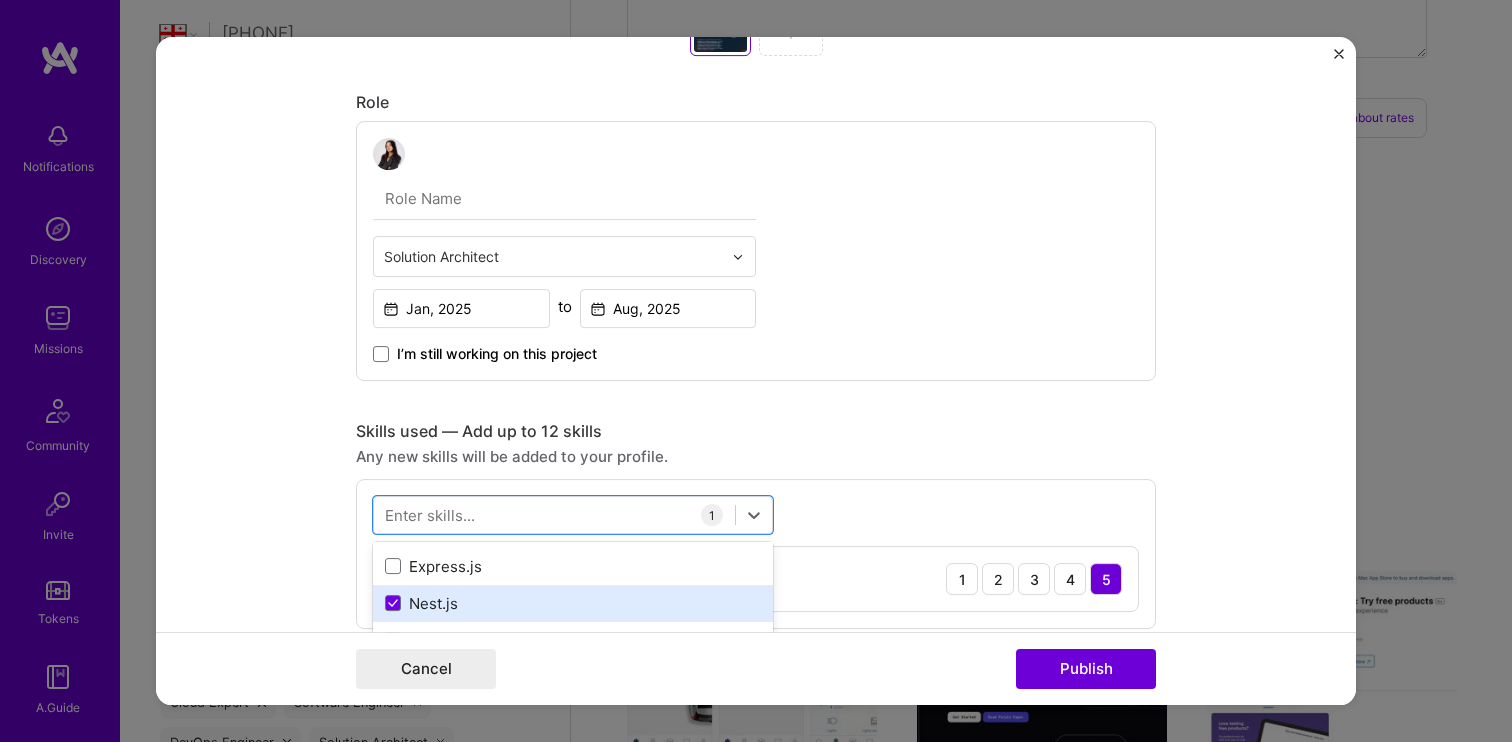 scroll, scrollTop: 86, scrollLeft: 0, axis: vertical 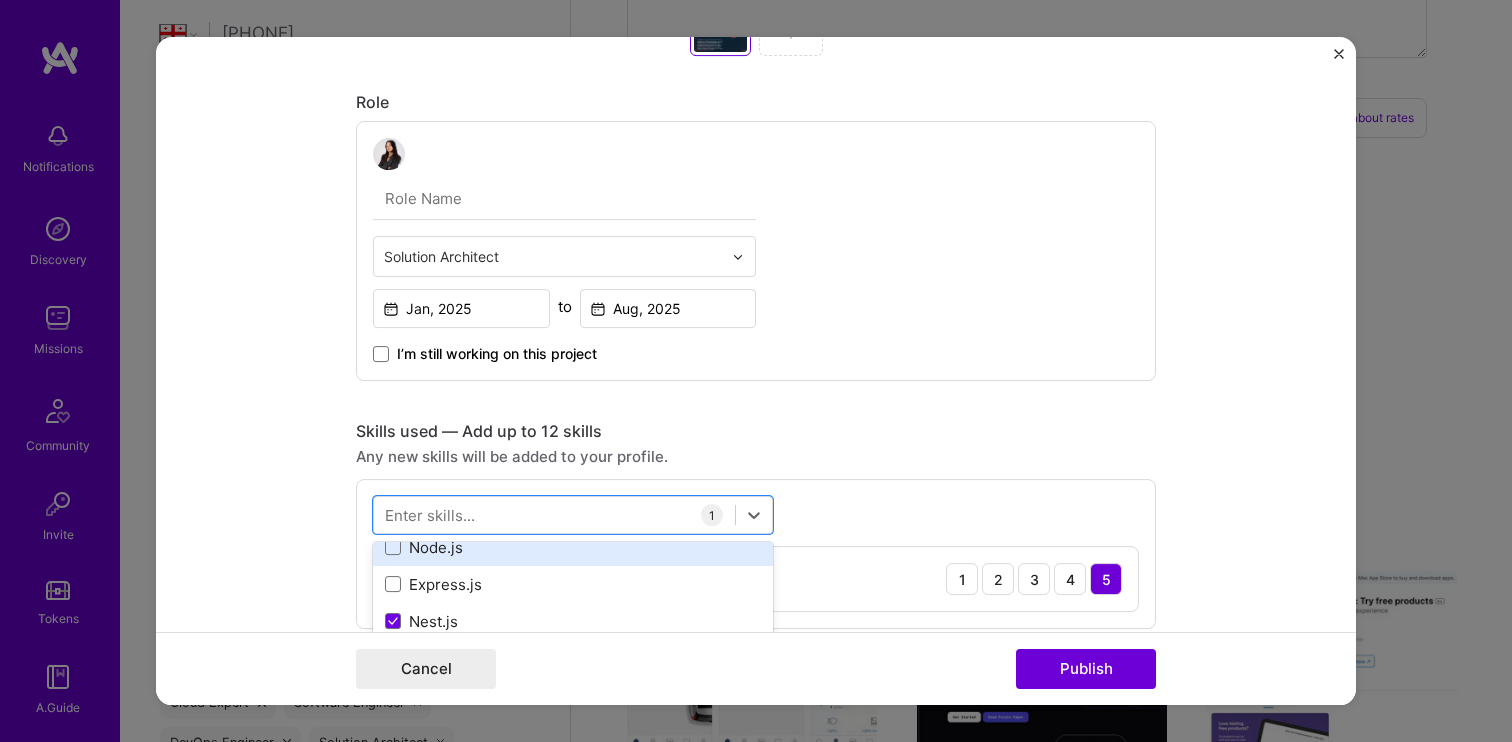 click on "Node.js" at bounding box center [573, 547] 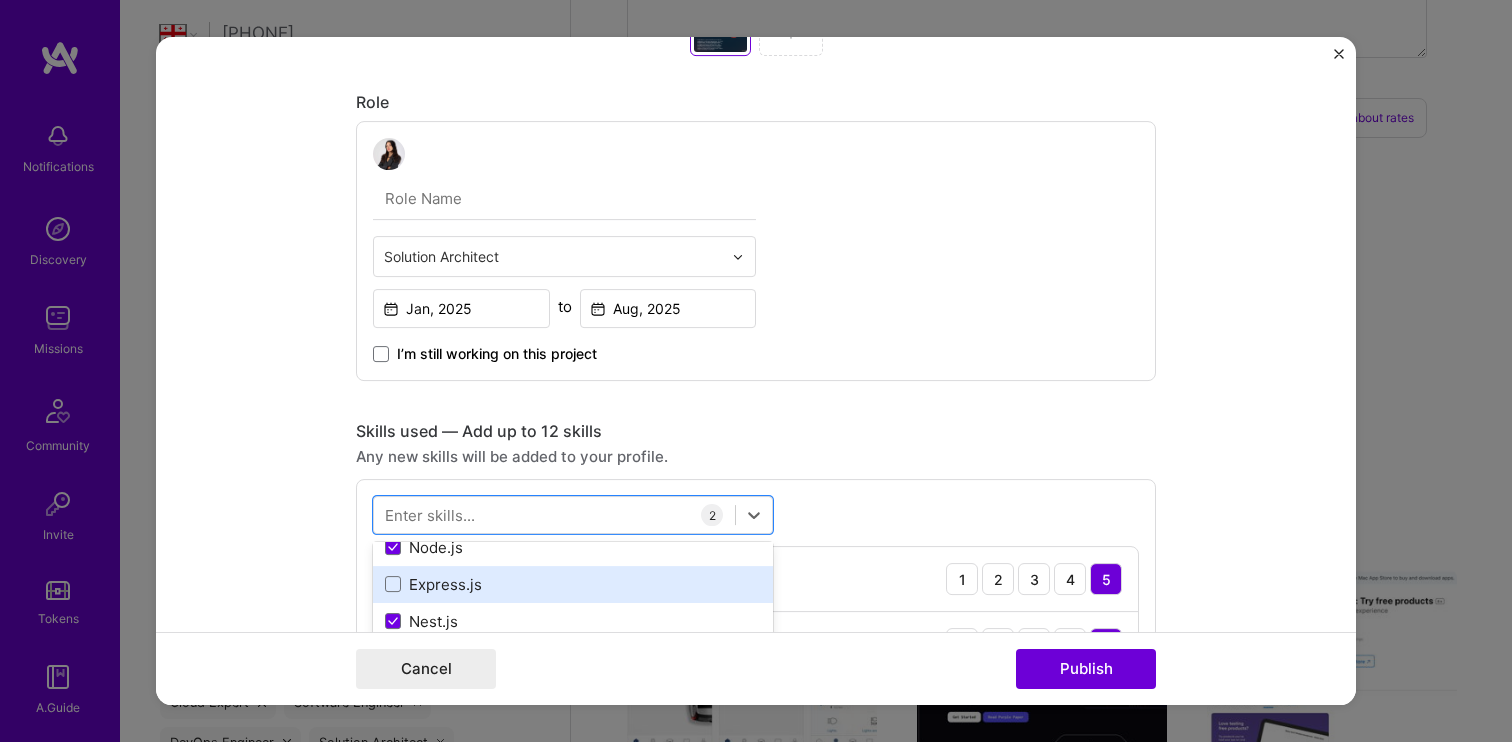 click on "Express.js" at bounding box center [573, 584] 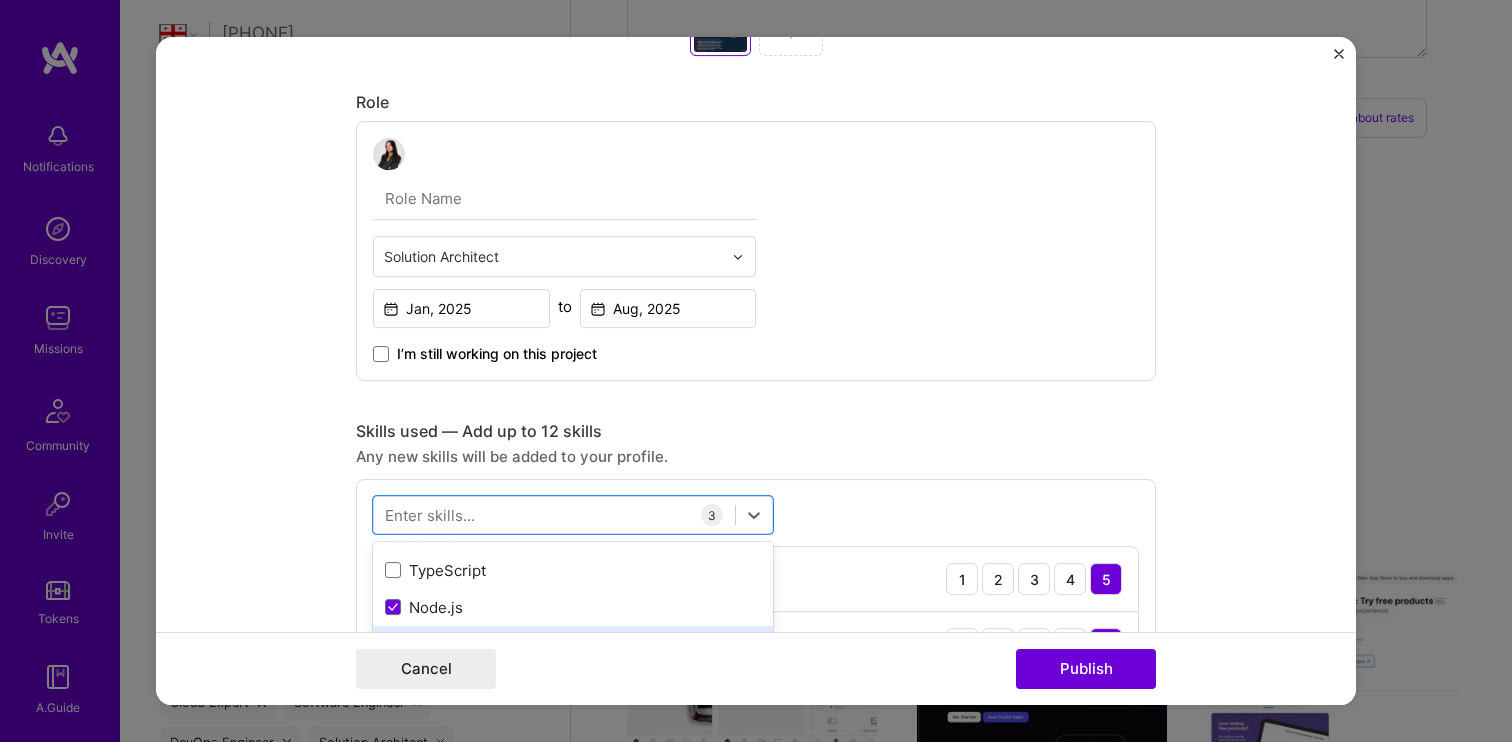 scroll, scrollTop: 0, scrollLeft: 0, axis: both 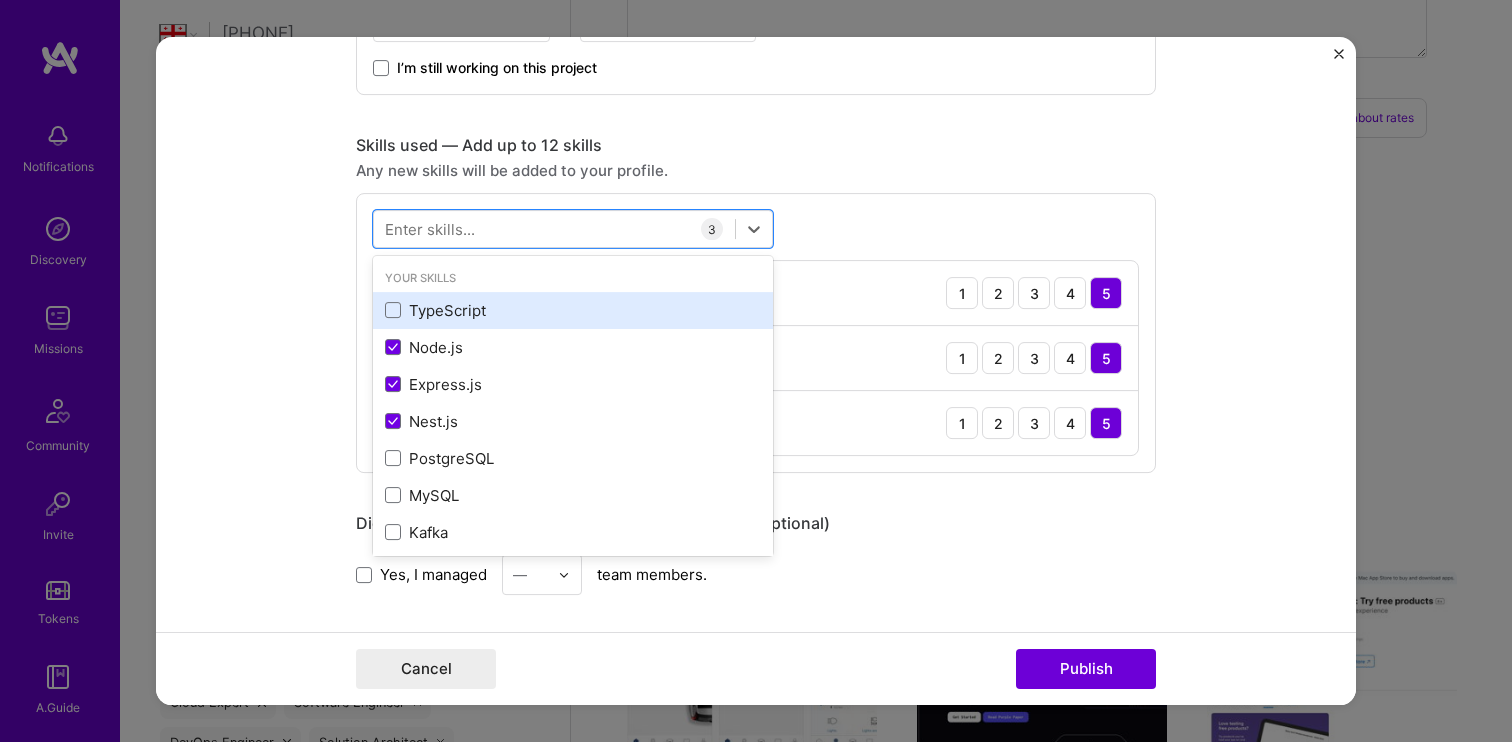 click on "TypeScript" at bounding box center (573, 310) 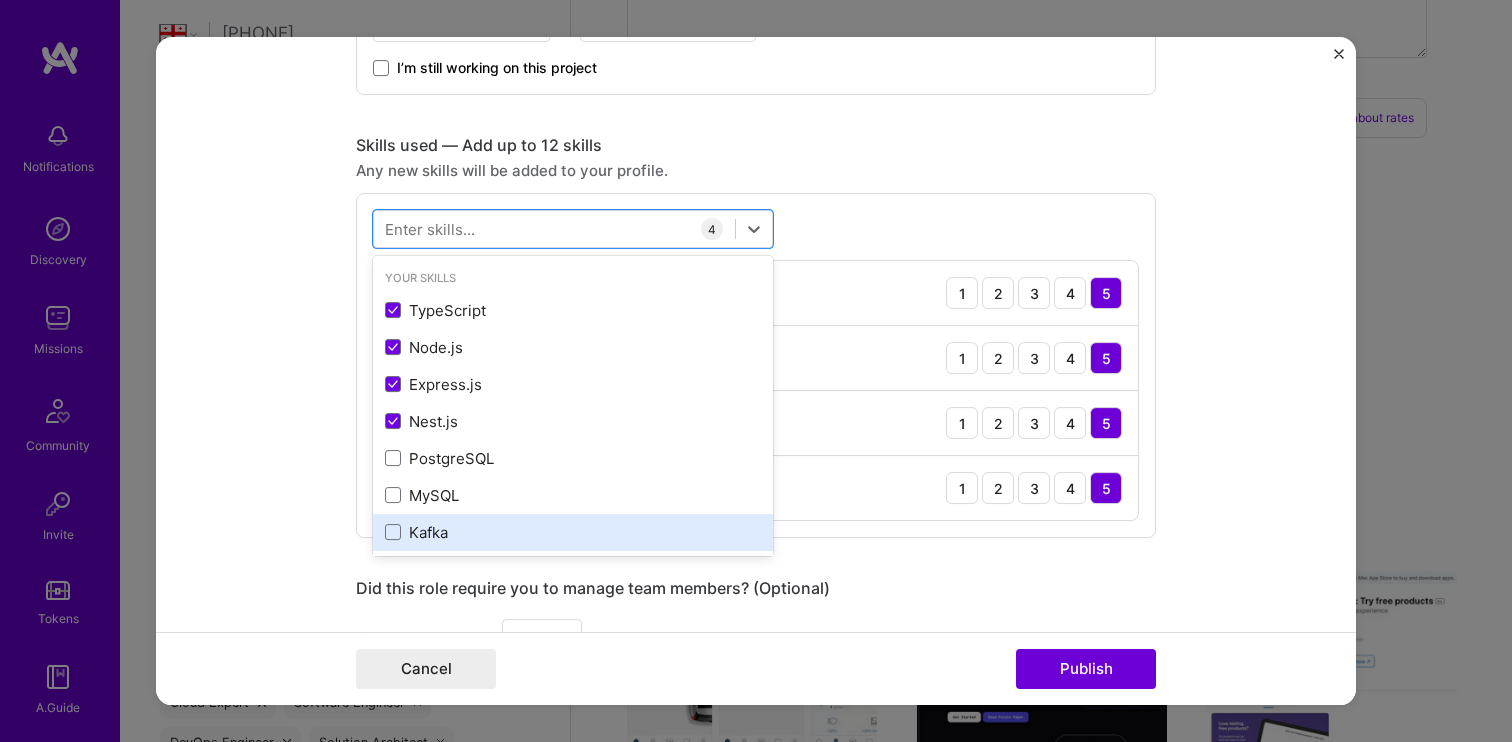 click on "Kafka" at bounding box center [573, 532] 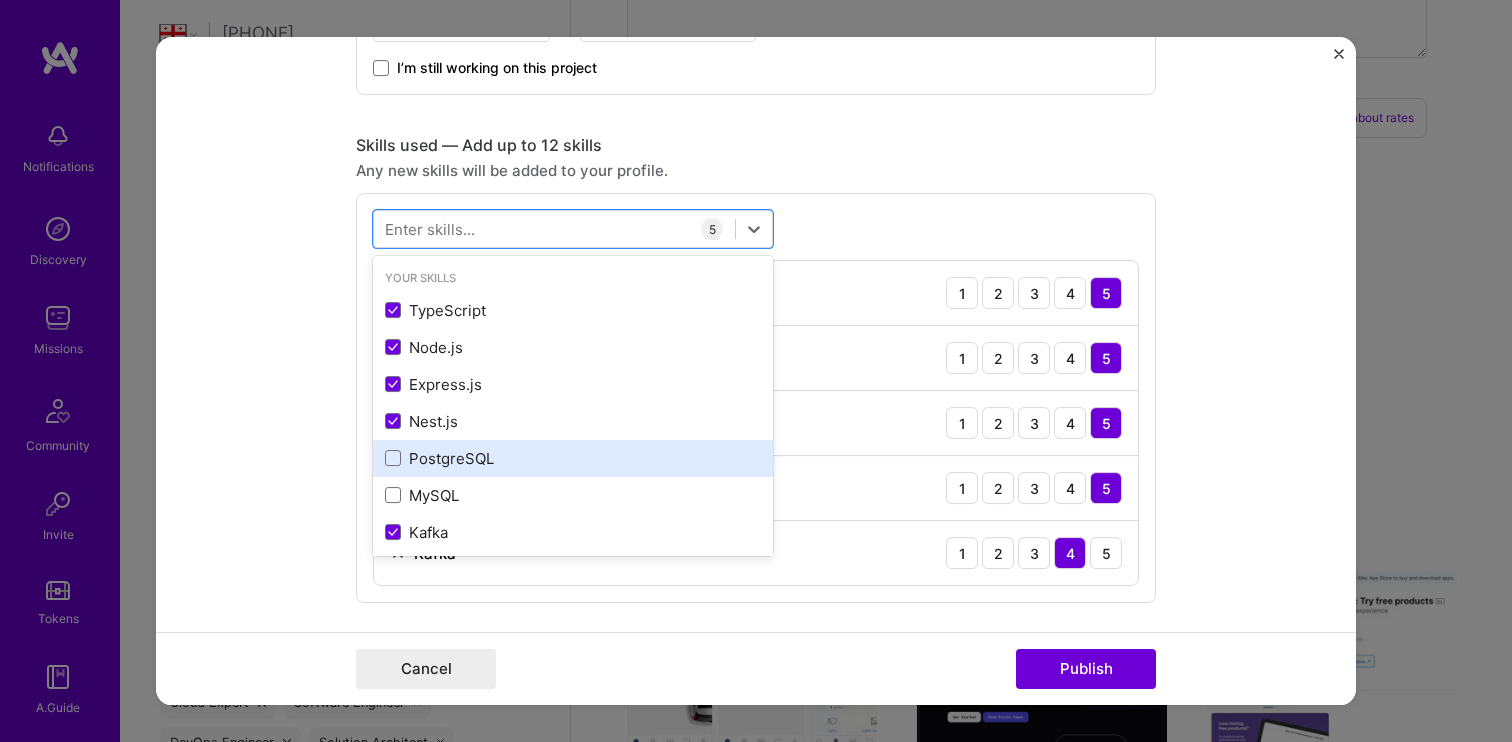 click on "PostgreSQL" at bounding box center [573, 458] 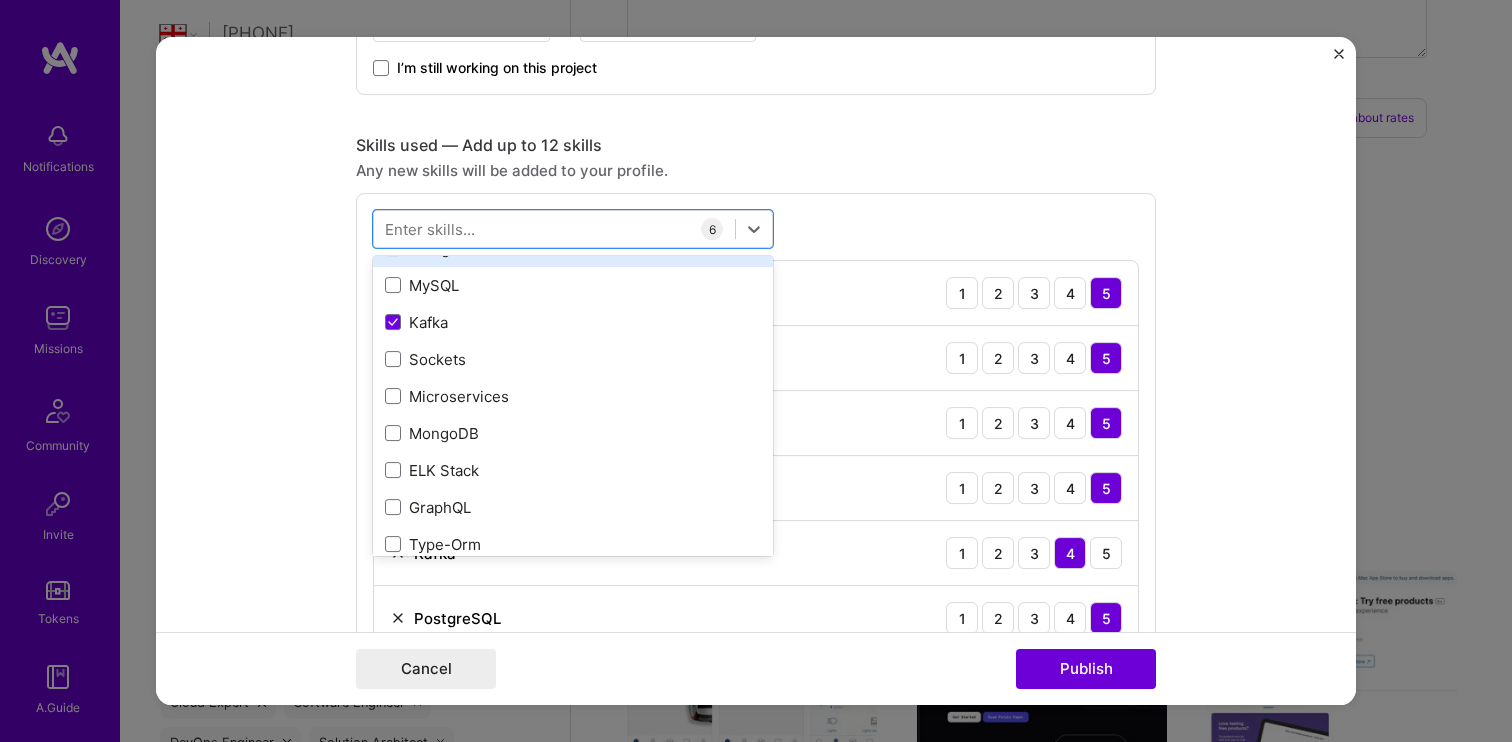 scroll, scrollTop: 211, scrollLeft: 0, axis: vertical 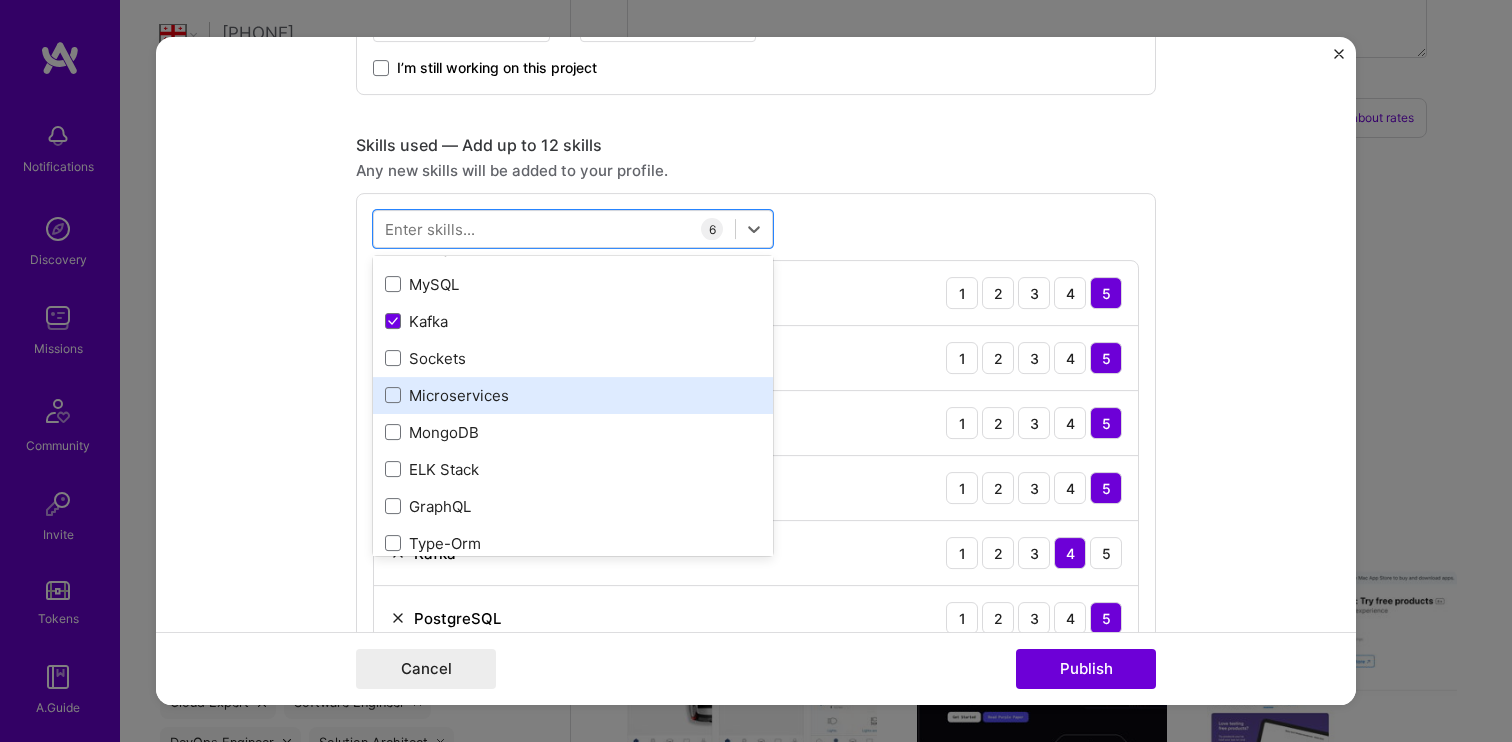 click on "Microservices" at bounding box center (573, 395) 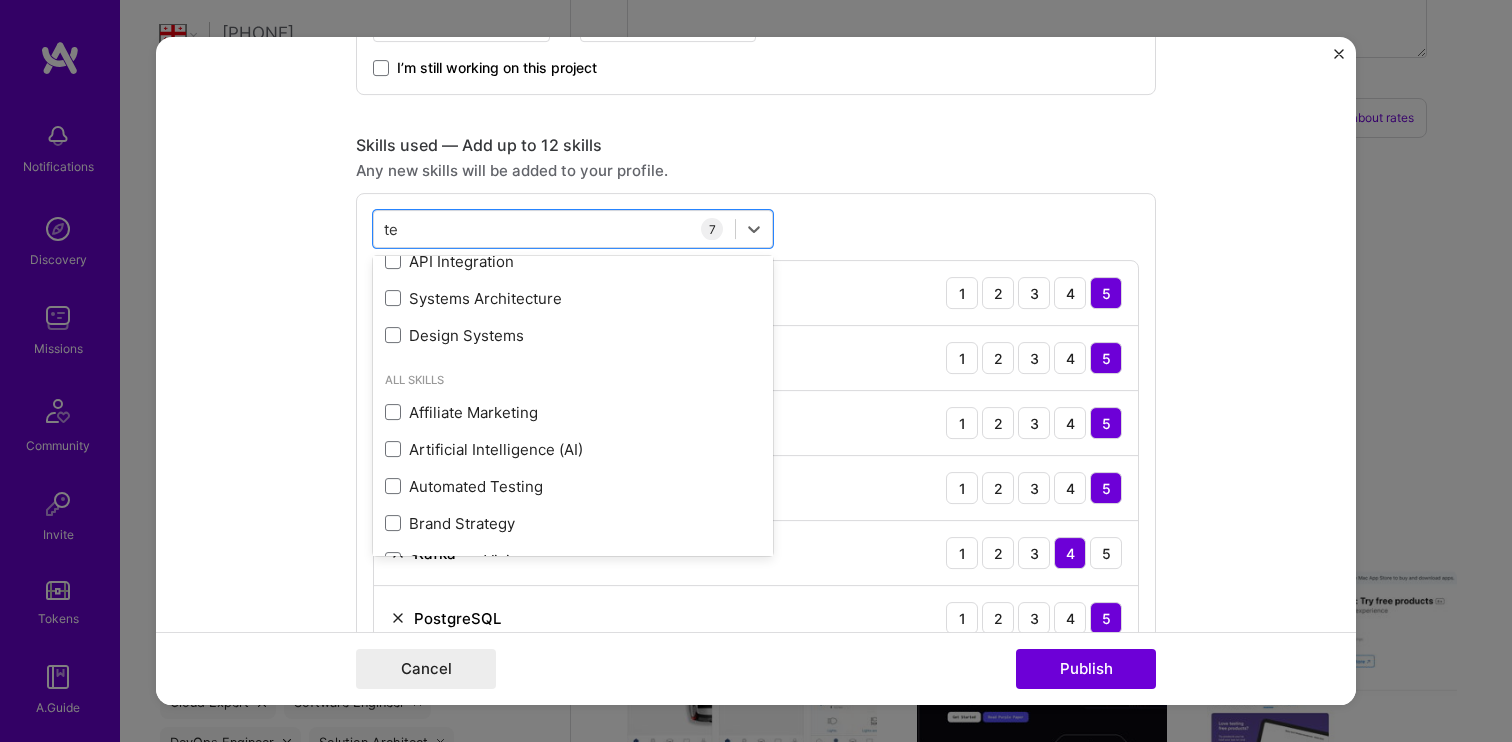 scroll, scrollTop: 0, scrollLeft: 0, axis: both 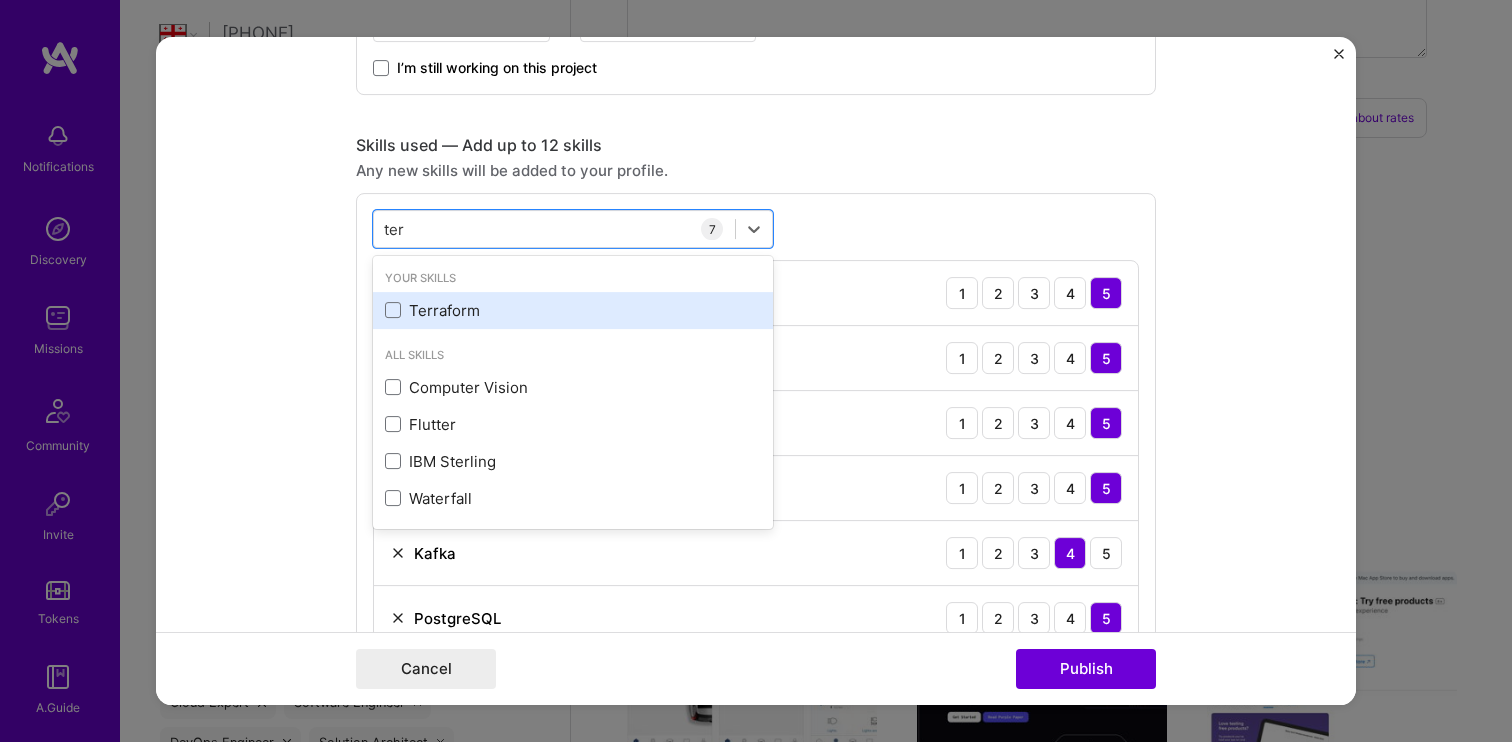 click on "Terraform" at bounding box center (573, 310) 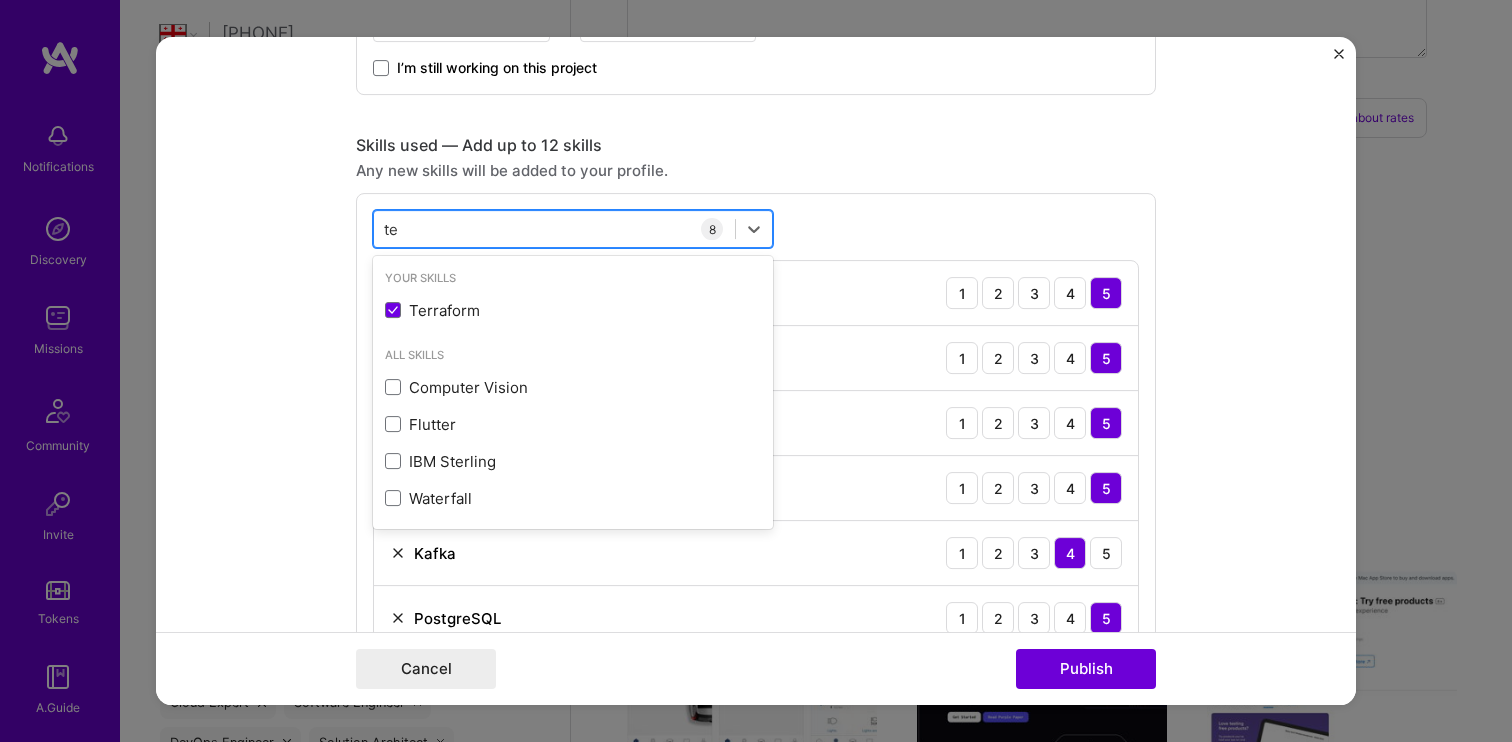 type on "t" 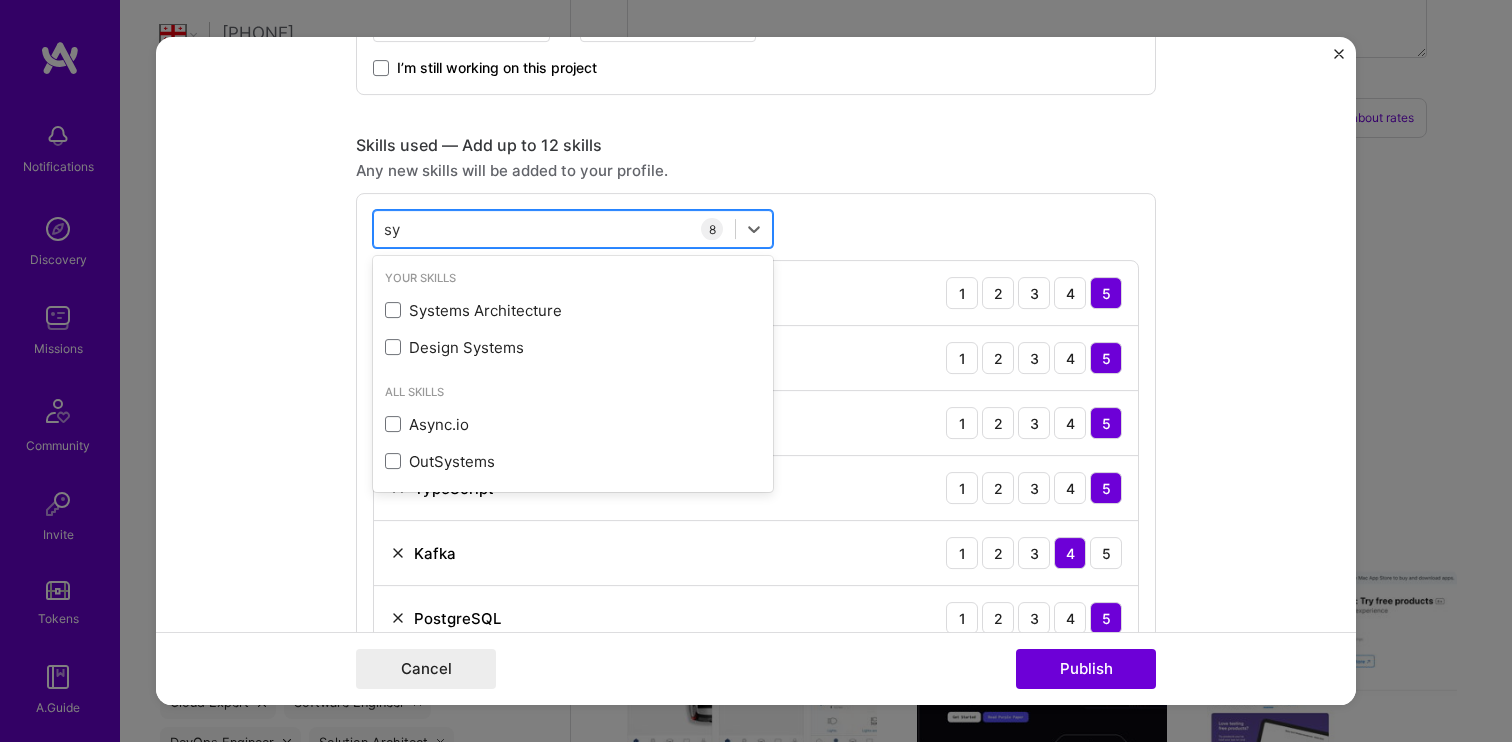 type on "sys" 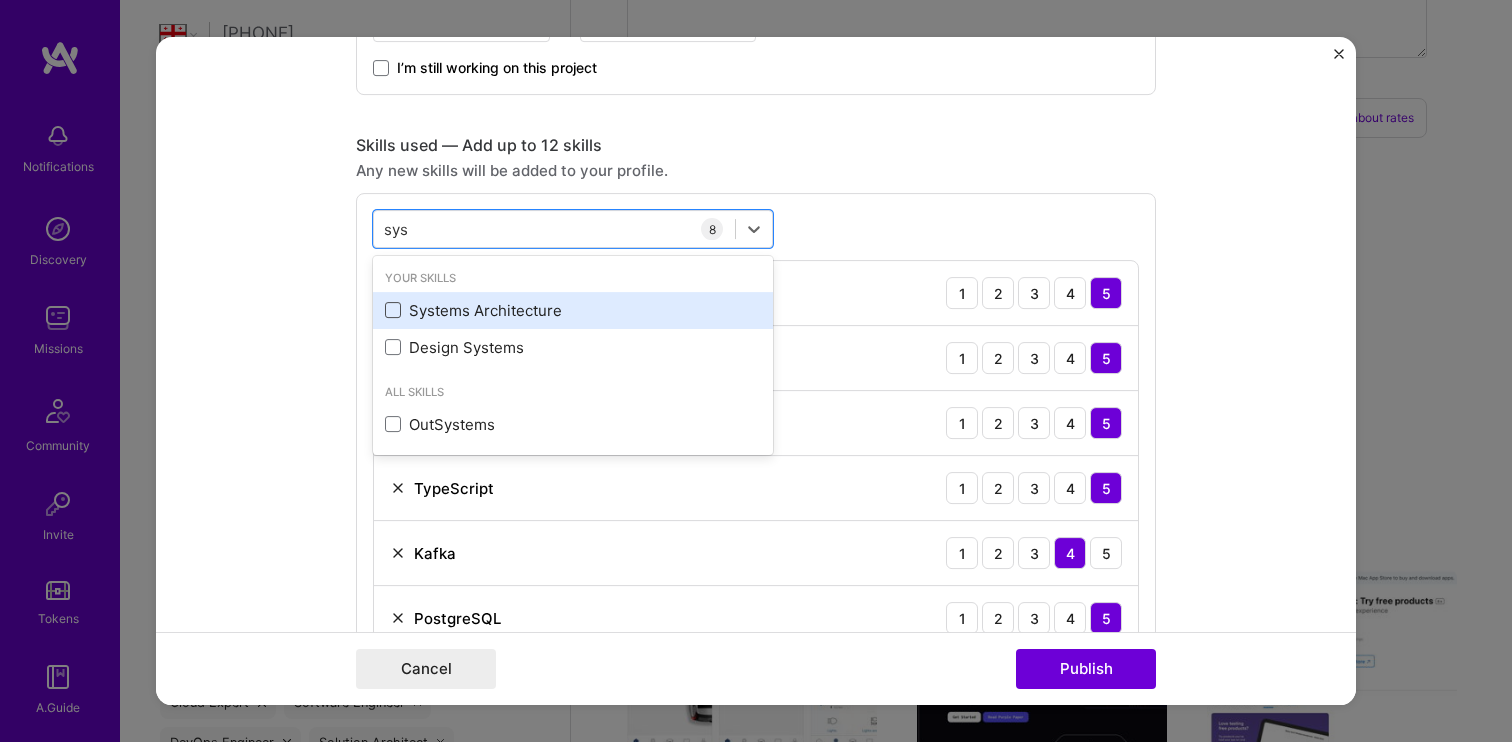 click at bounding box center (393, 310) 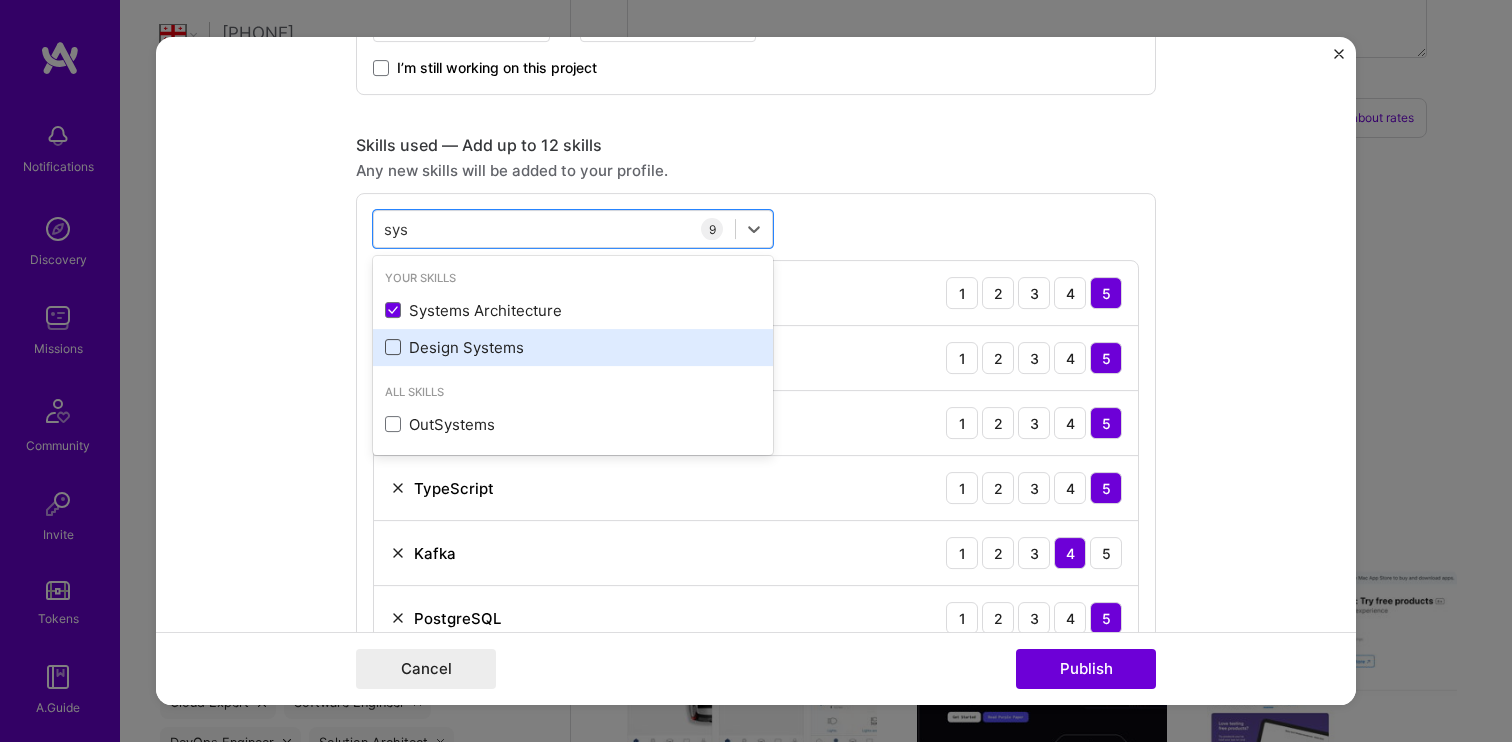 click at bounding box center [393, 347] 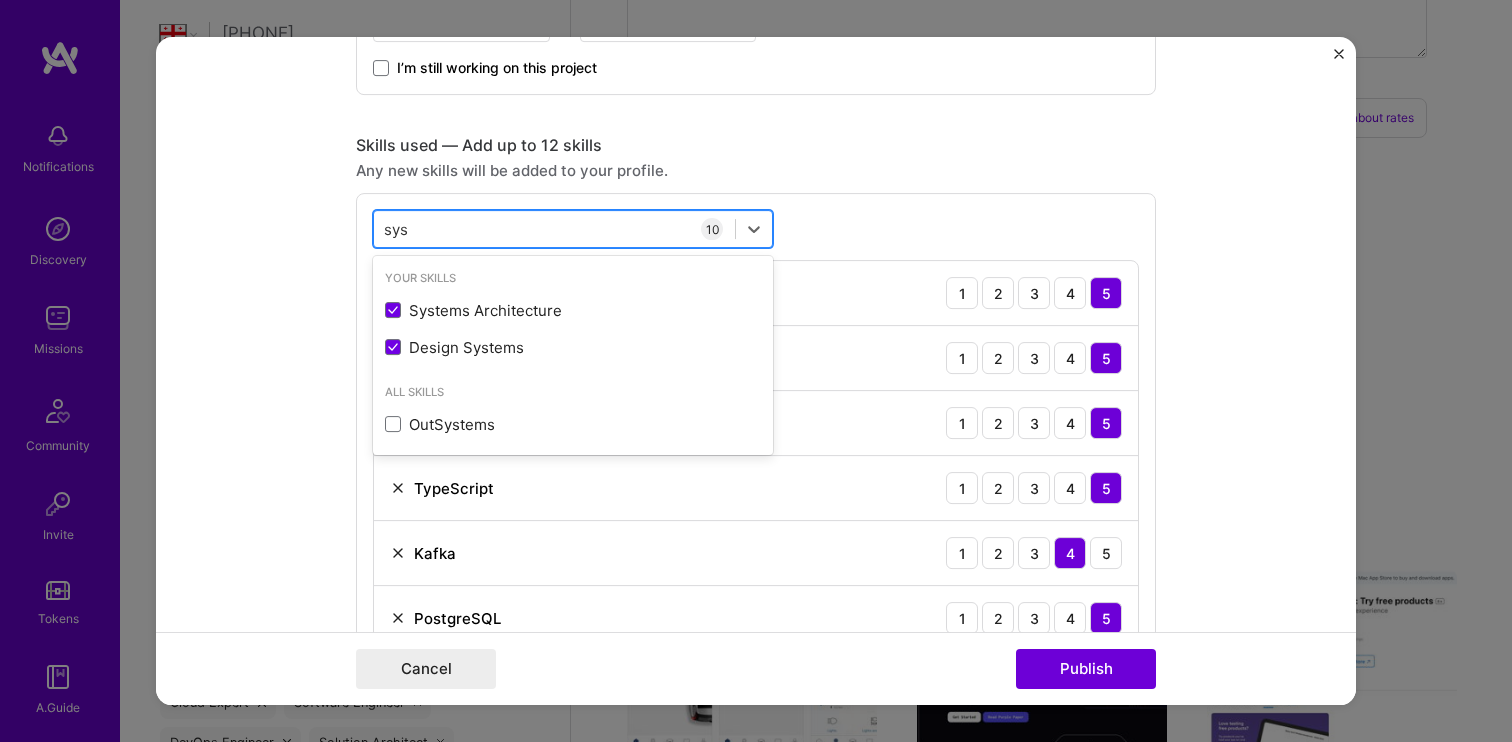 click on "sys" at bounding box center (397, 229) 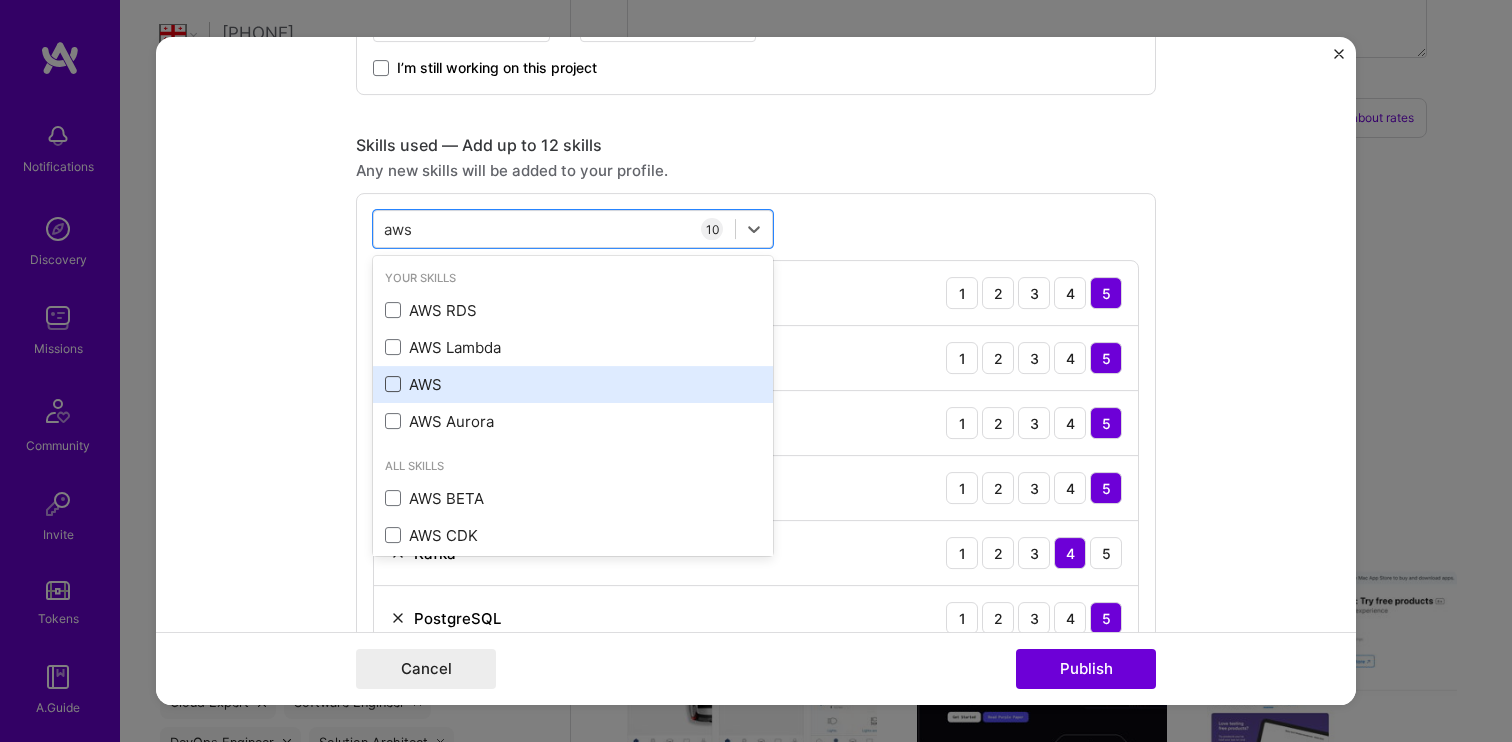 click at bounding box center [393, 384] 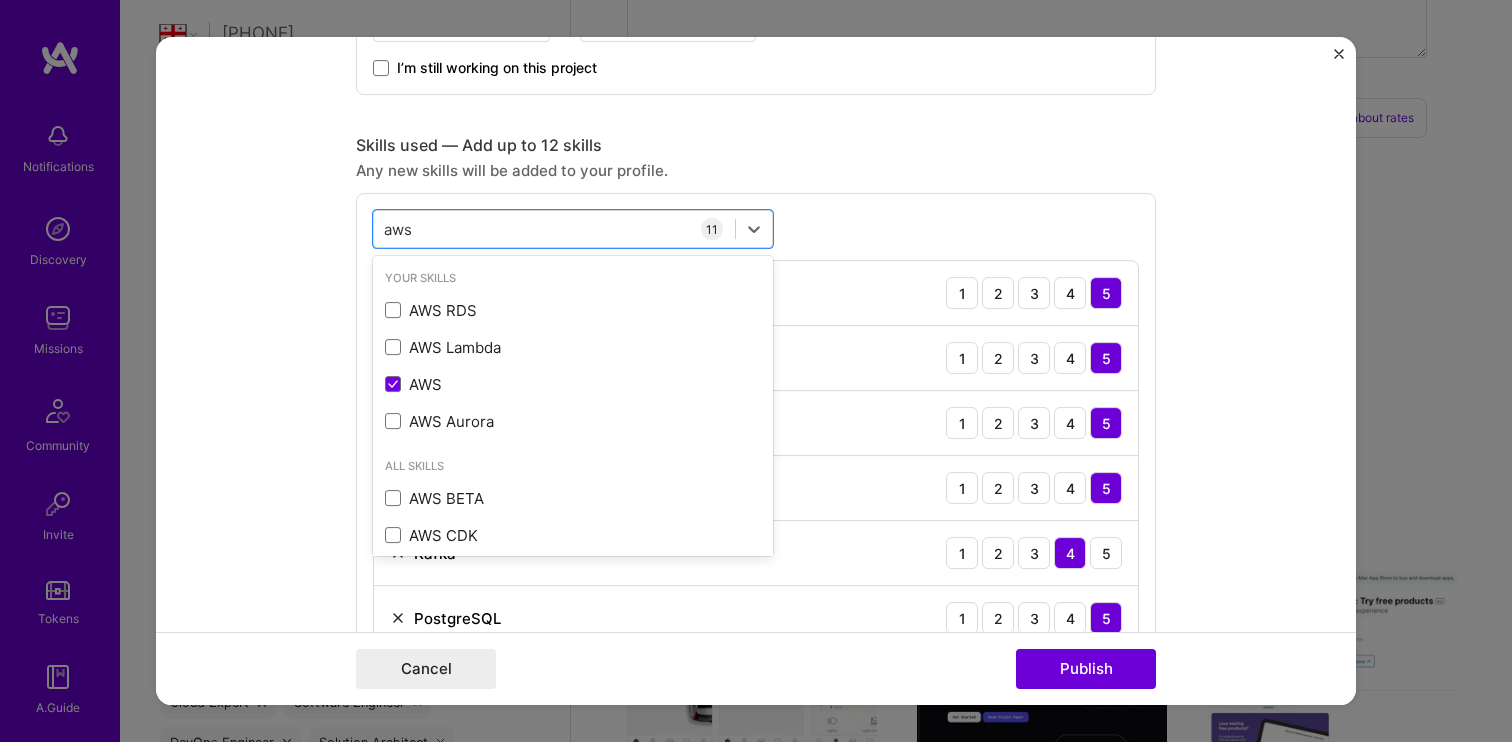 type on "aws" 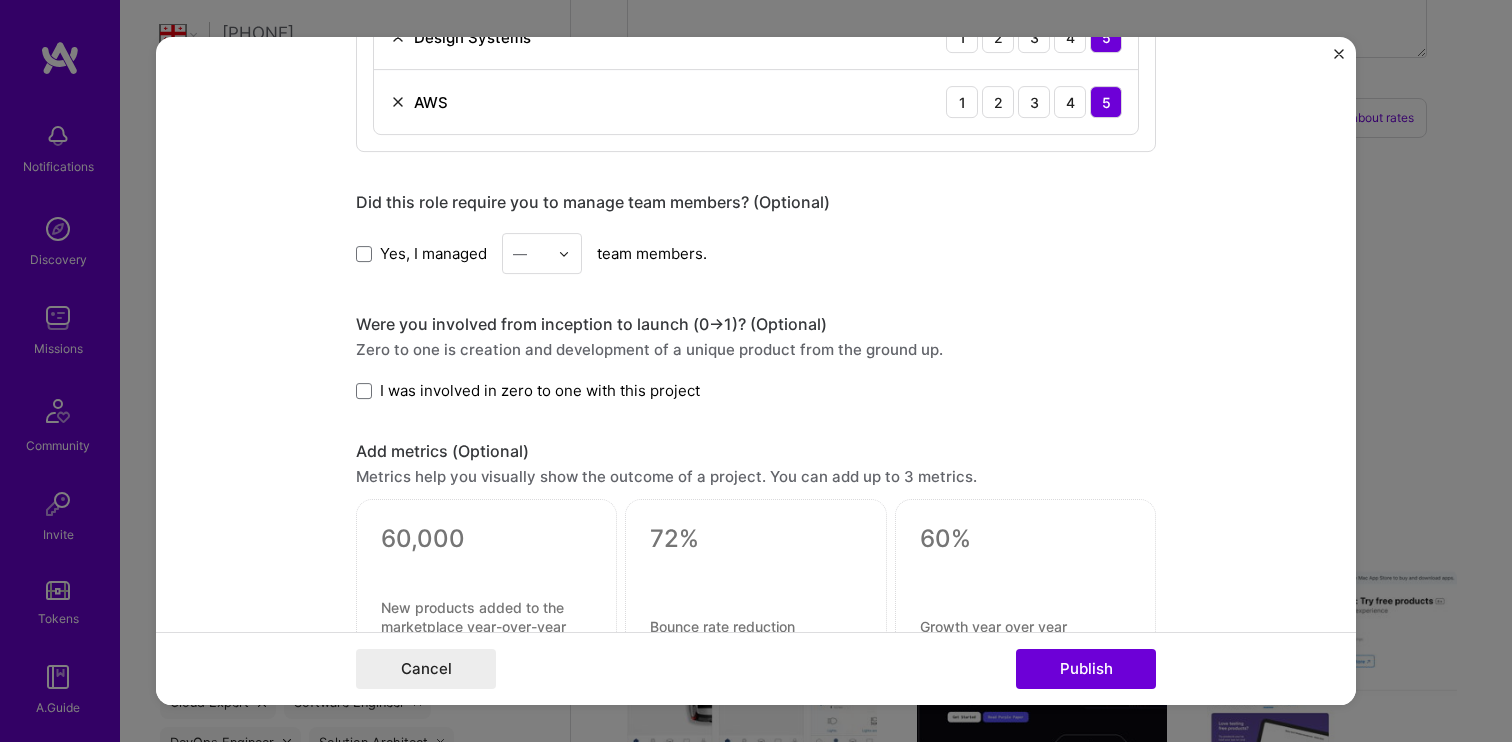 scroll, scrollTop: 2123, scrollLeft: 0, axis: vertical 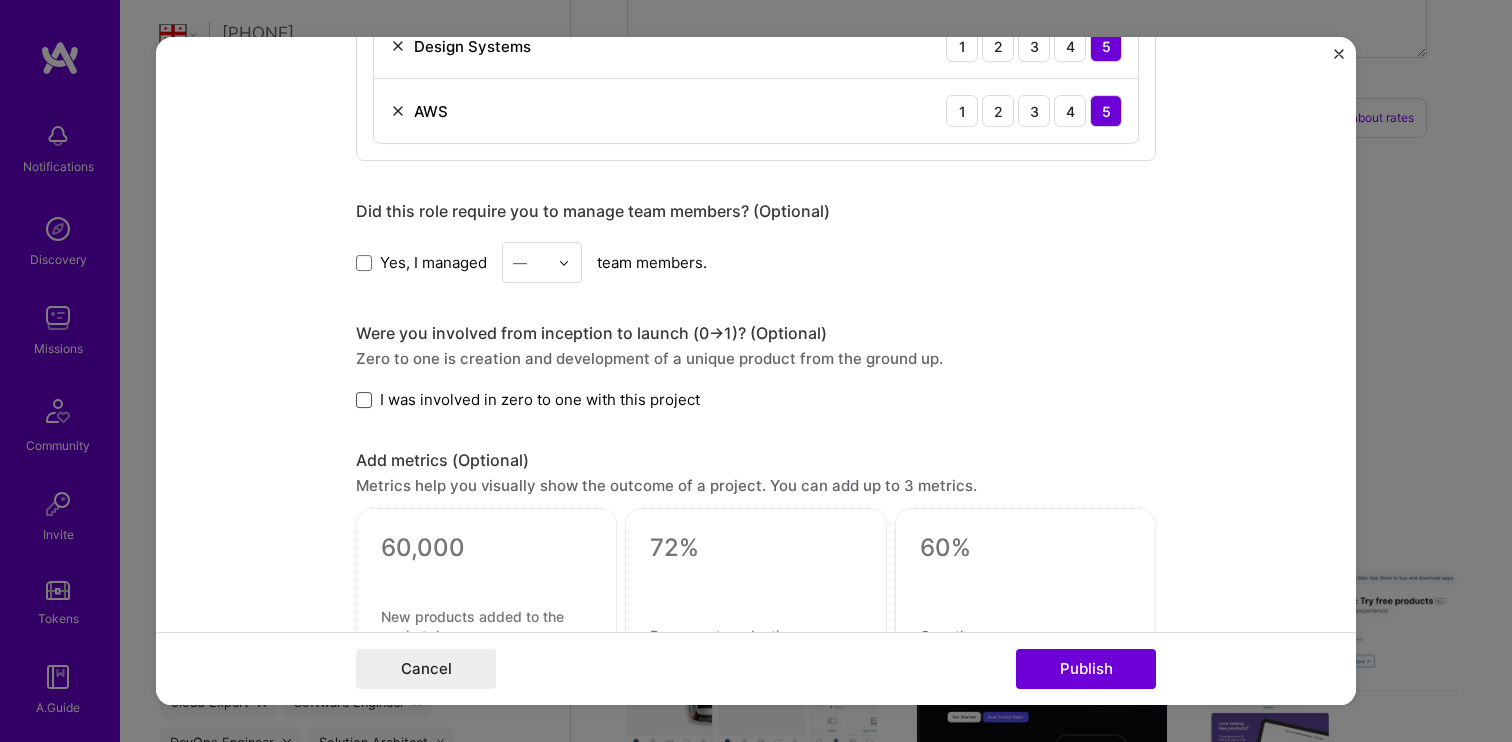 click at bounding box center [364, 400] 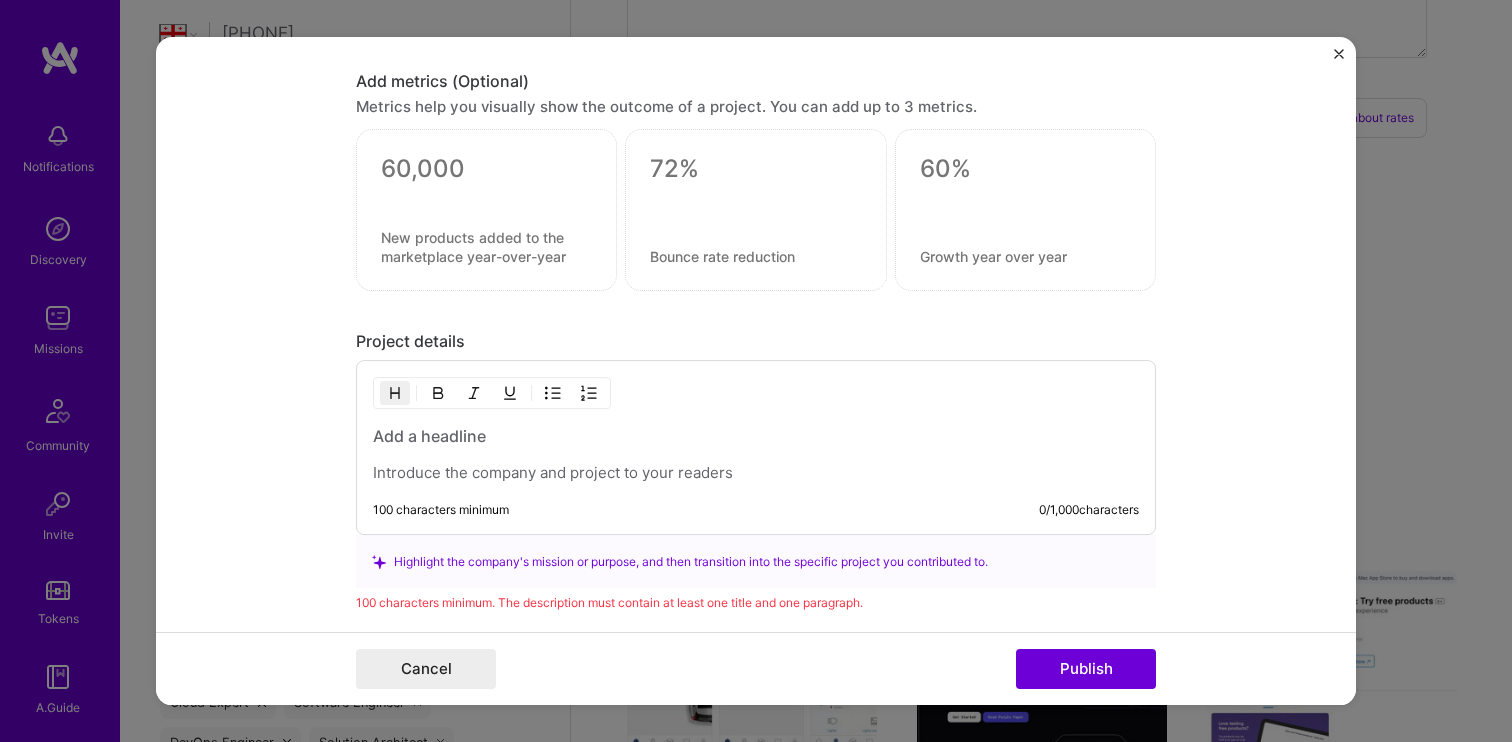 scroll, scrollTop: 2615, scrollLeft: 0, axis: vertical 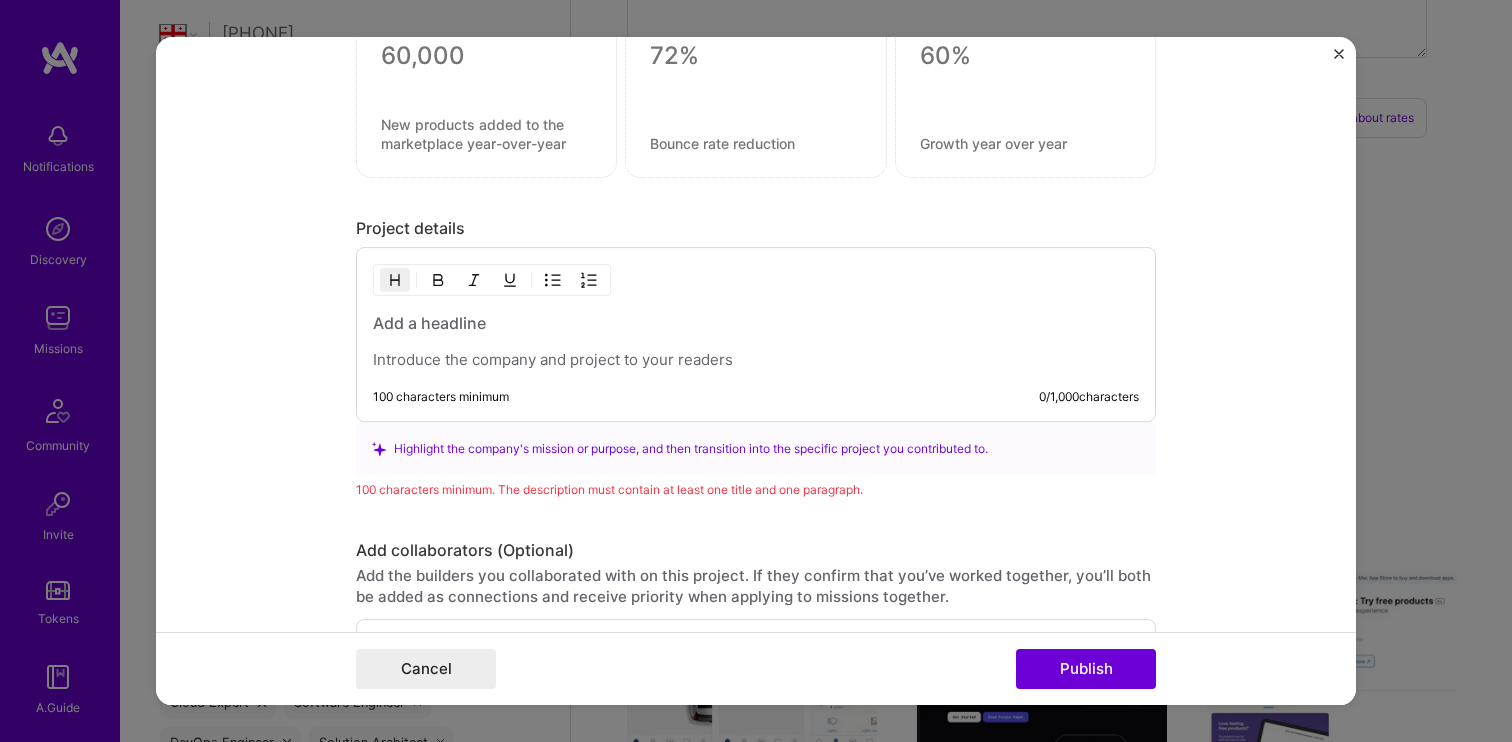 click at bounding box center (756, 361) 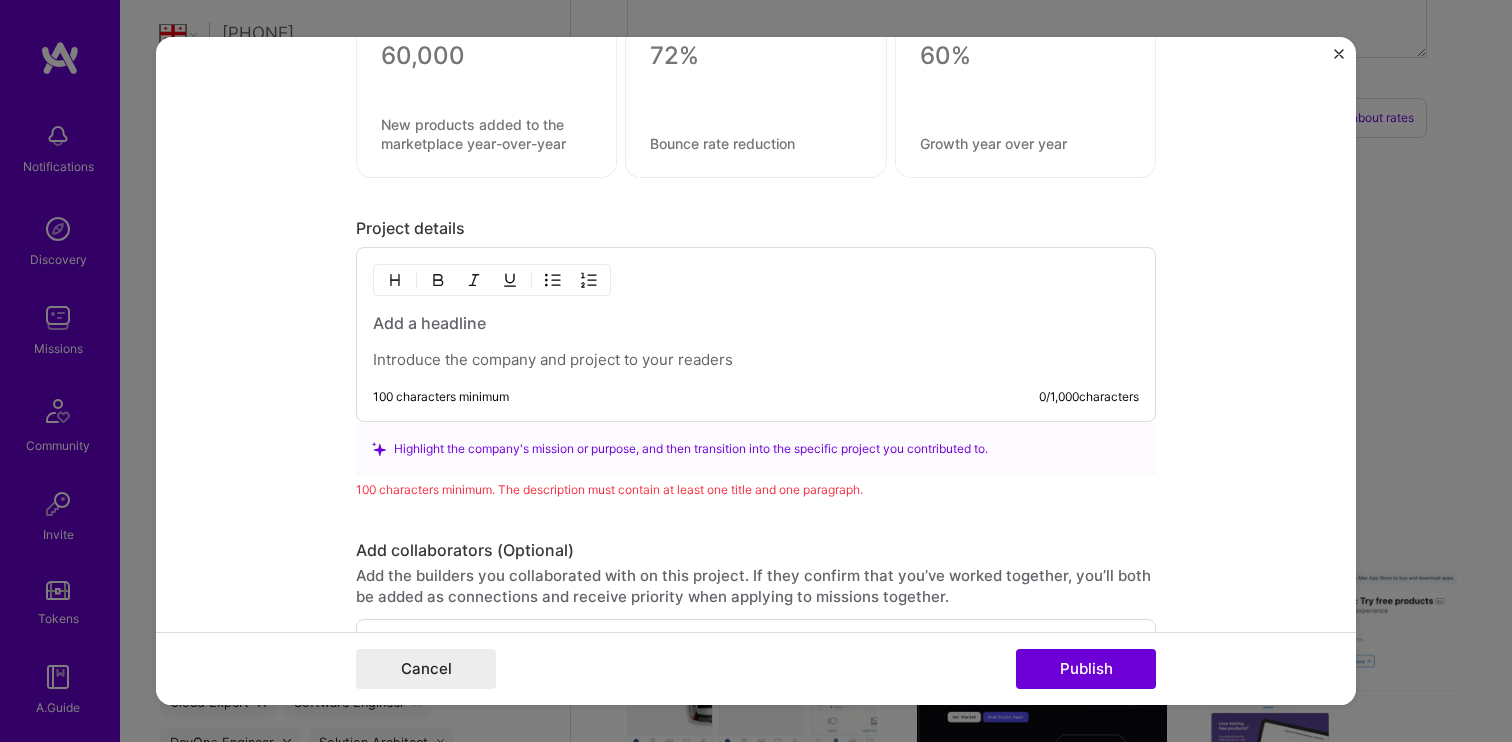 click at bounding box center [756, 361] 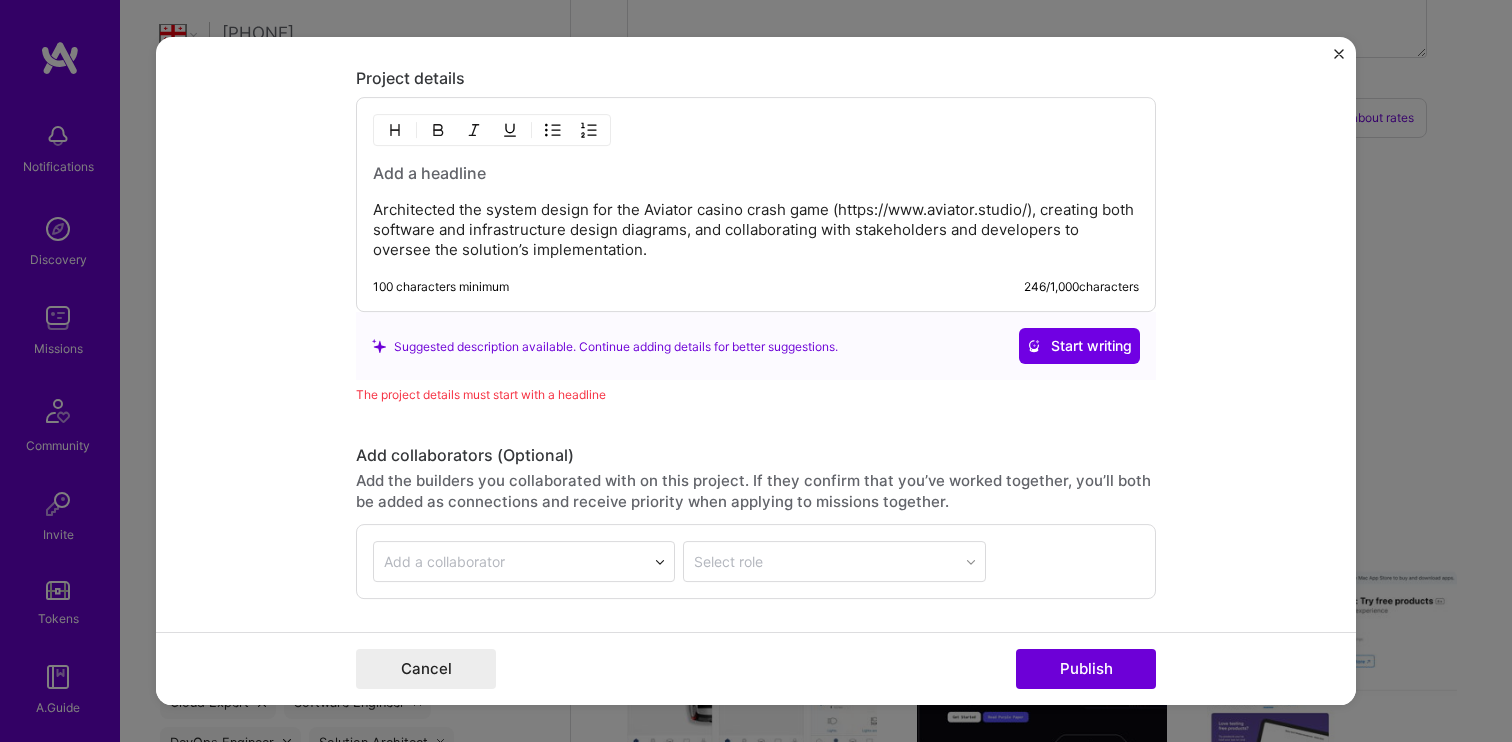 scroll, scrollTop: 2913, scrollLeft: 0, axis: vertical 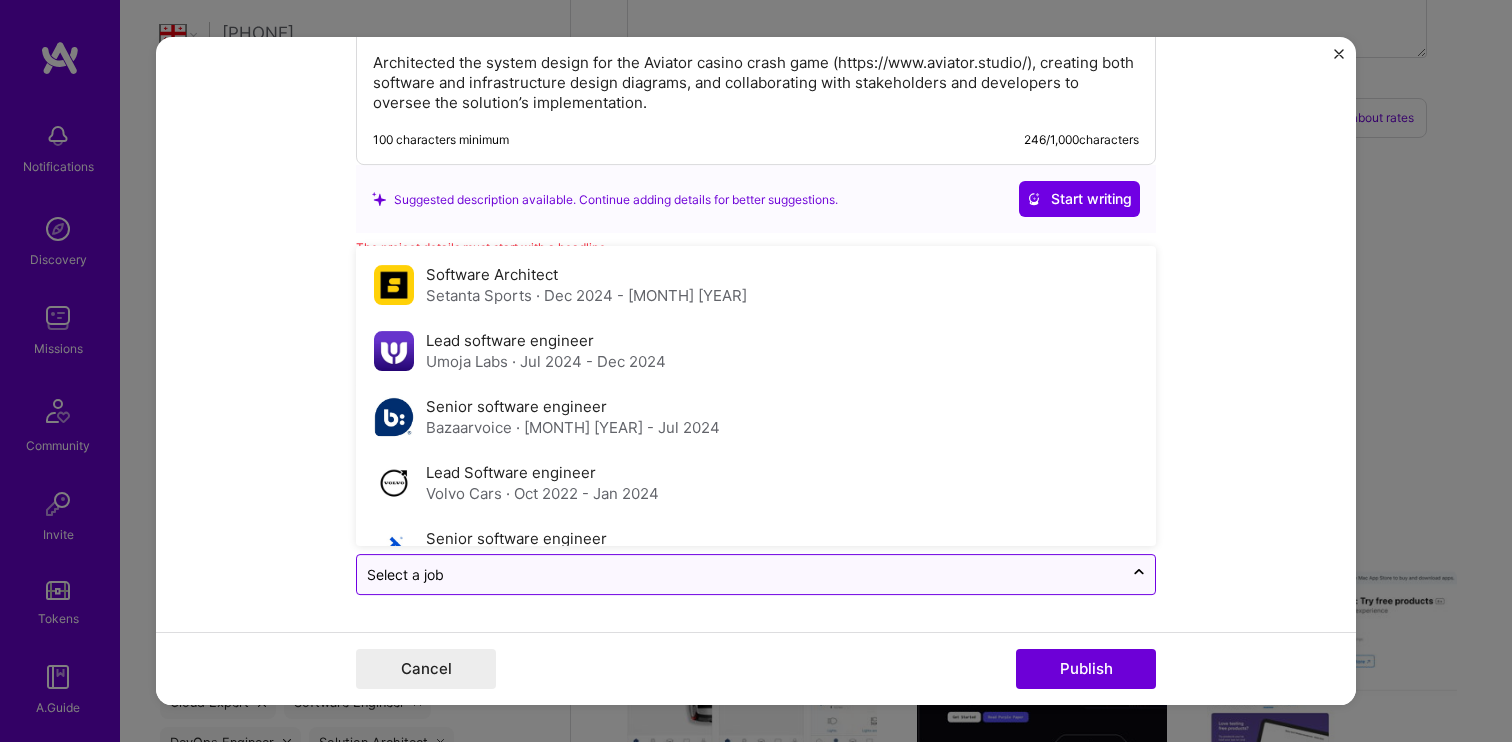 click at bounding box center (740, 575) 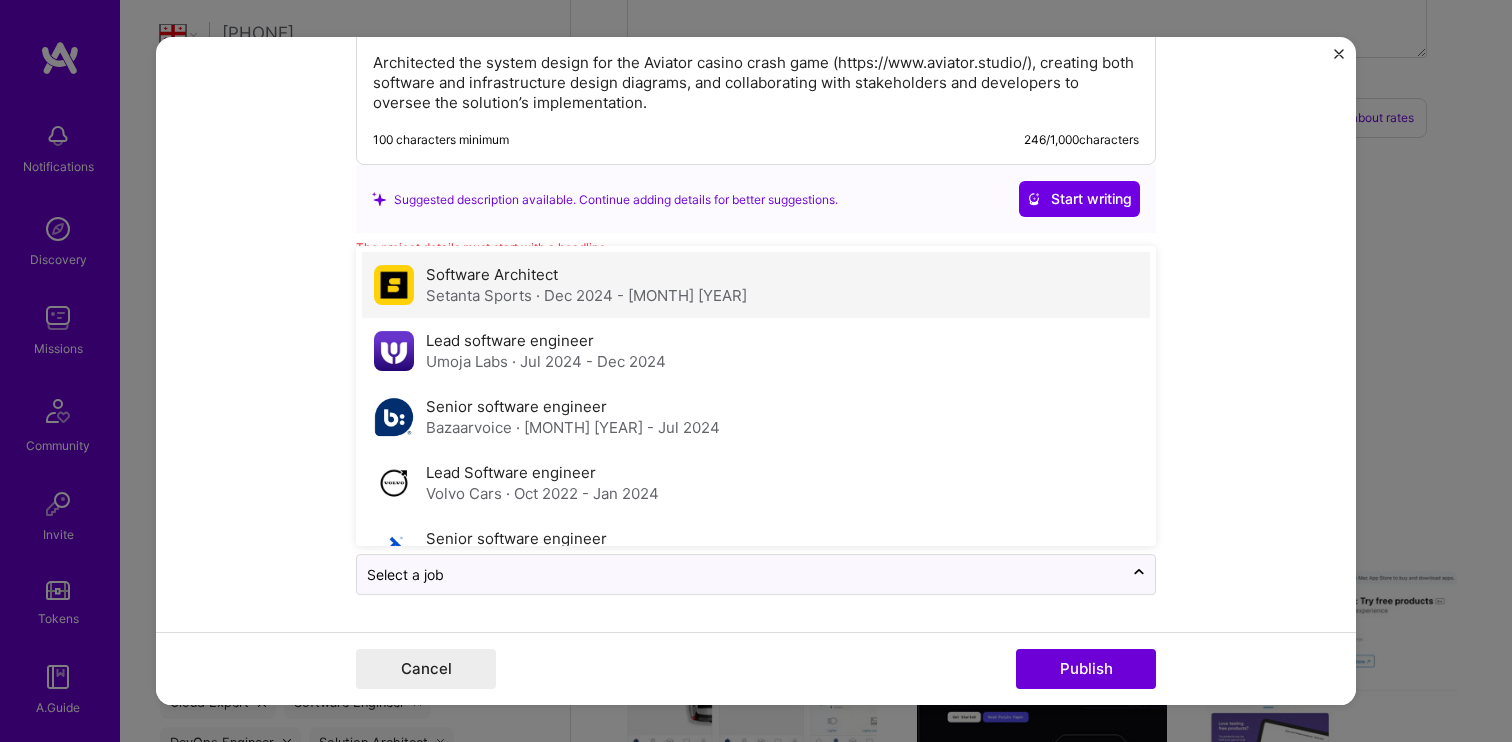 click on "Software Architect" at bounding box center (492, 275) 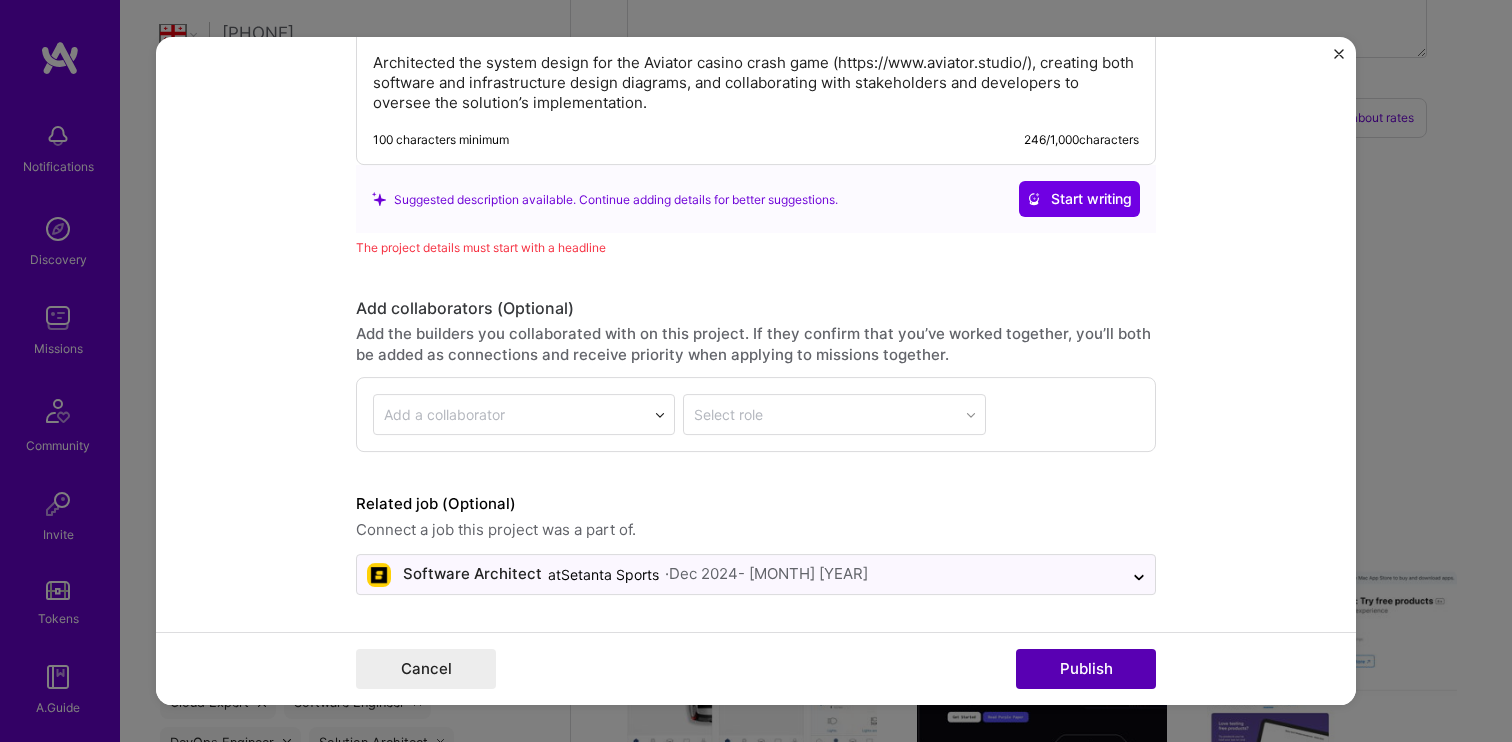 click on "Publish" at bounding box center [1086, 669] 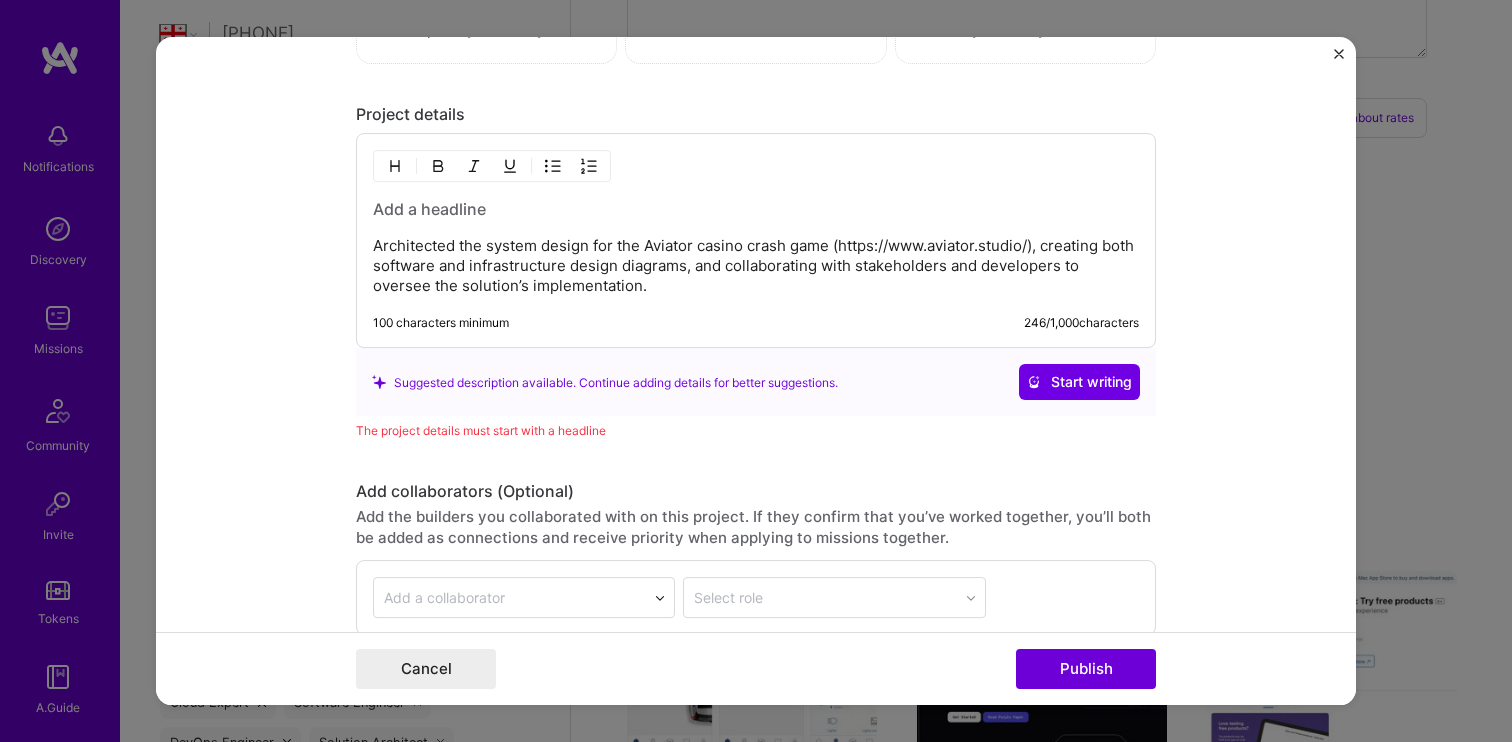 scroll, scrollTop: 2723, scrollLeft: 0, axis: vertical 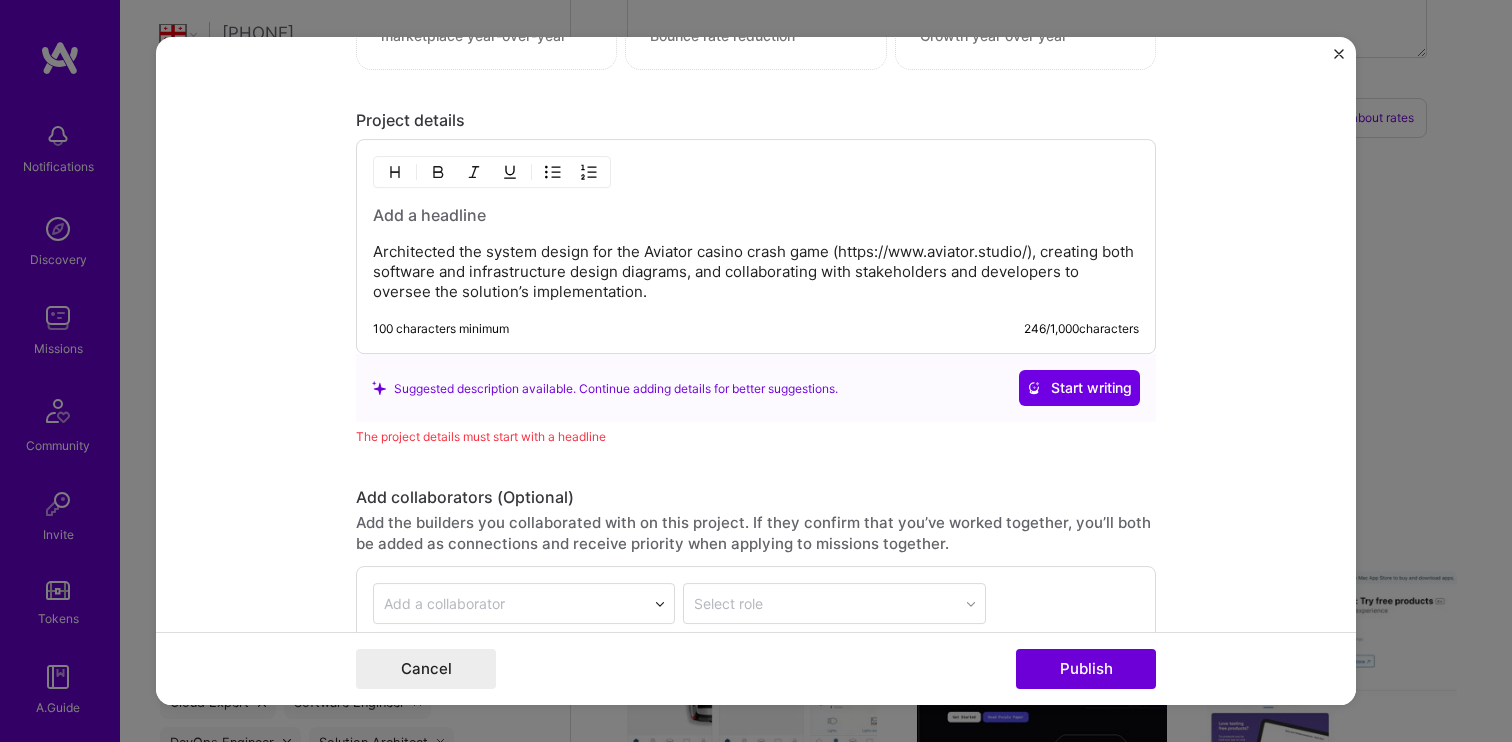 click on "Architected the system design for the Aviator casino crash game (https://www.aviator.studio/), creating both software and infrastructure design diagrams, and collaborating with stakeholders and developers to oversee the solution’s implementation." at bounding box center (756, 273) 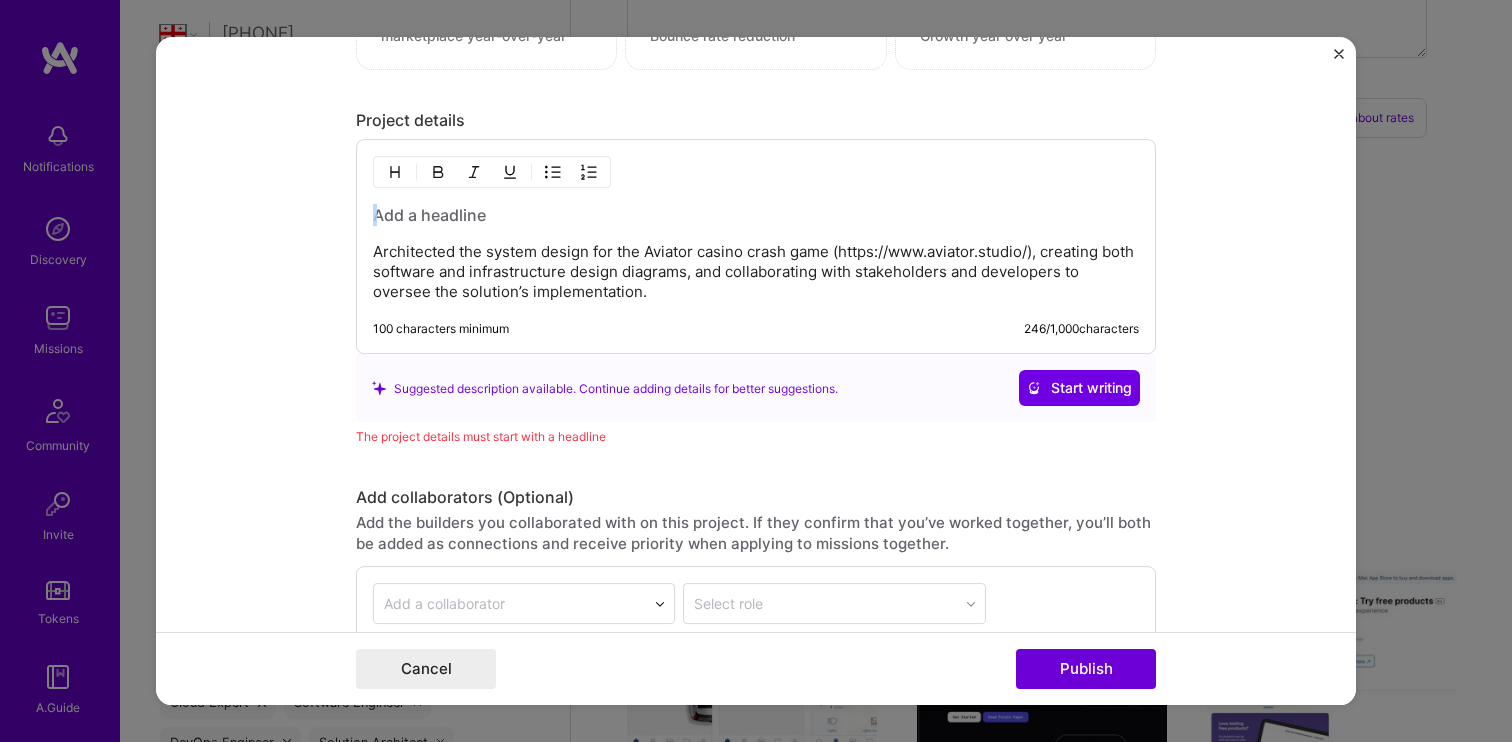 click at bounding box center (756, 216) 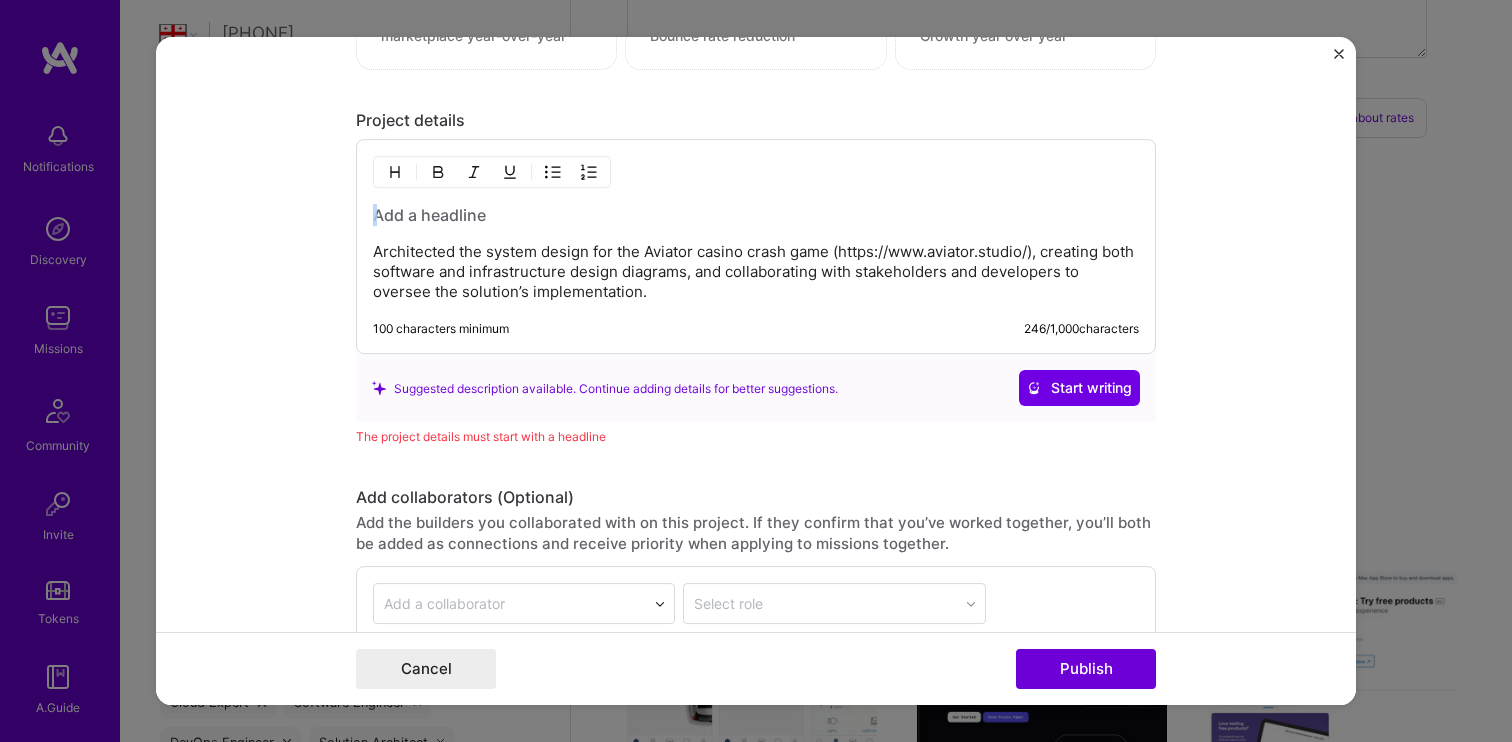 click at bounding box center (756, 216) 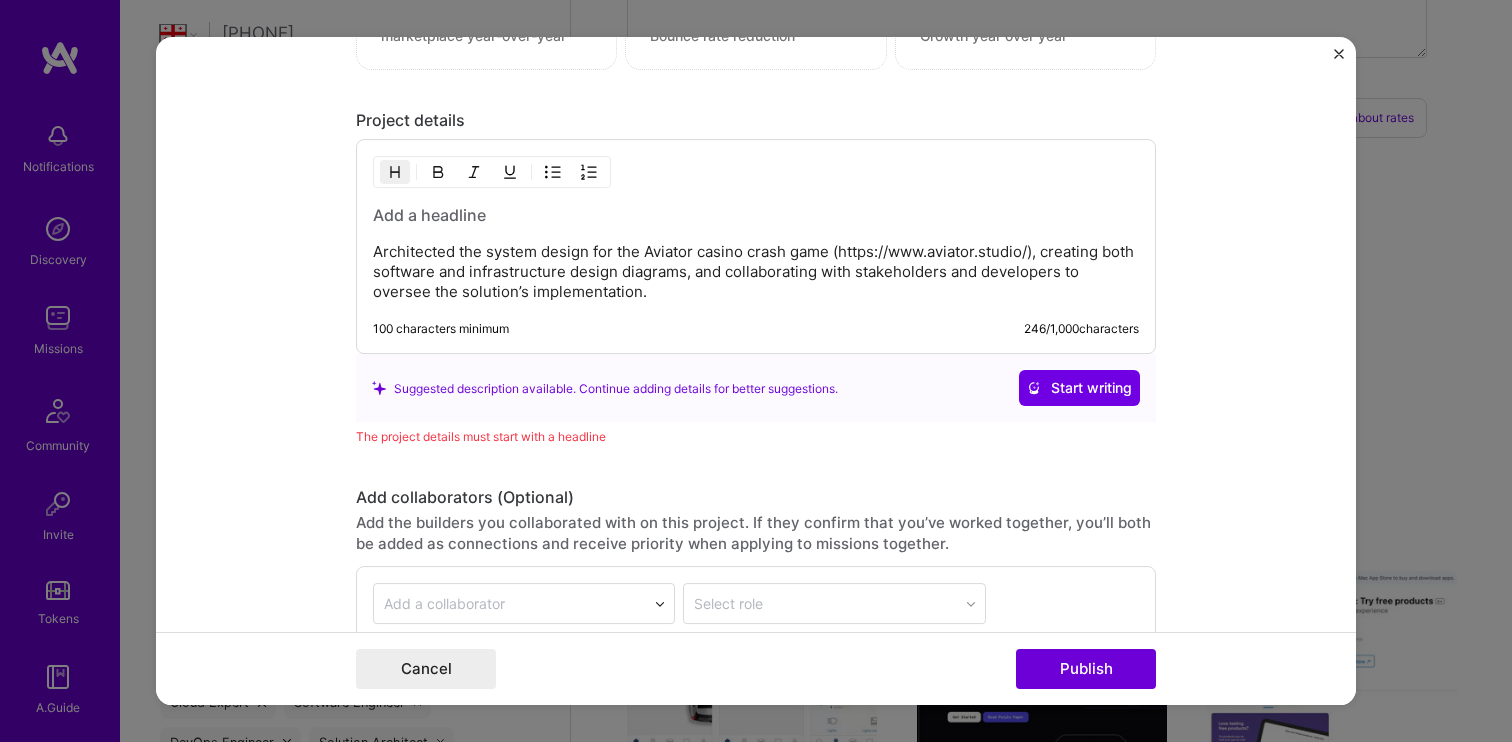type 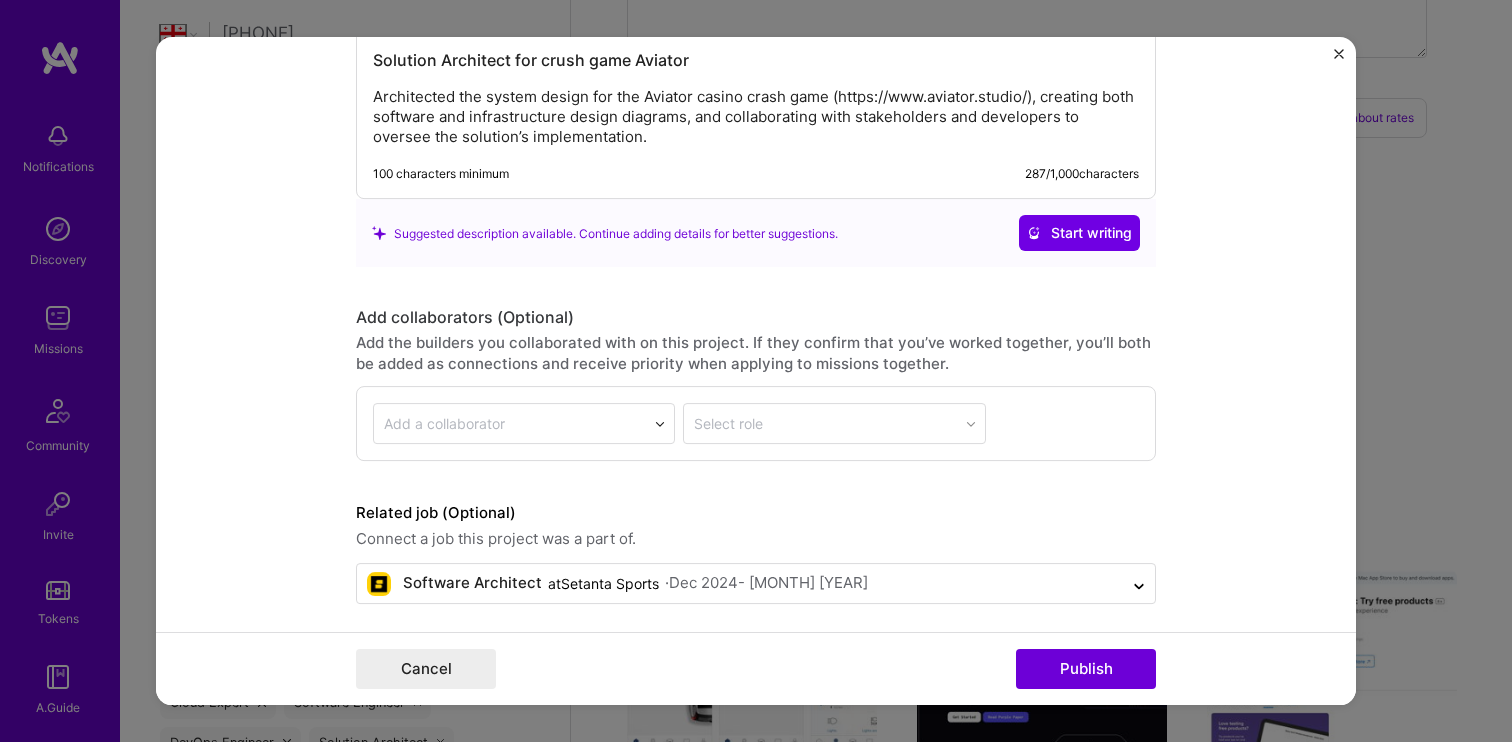scroll, scrollTop: 2888, scrollLeft: 0, axis: vertical 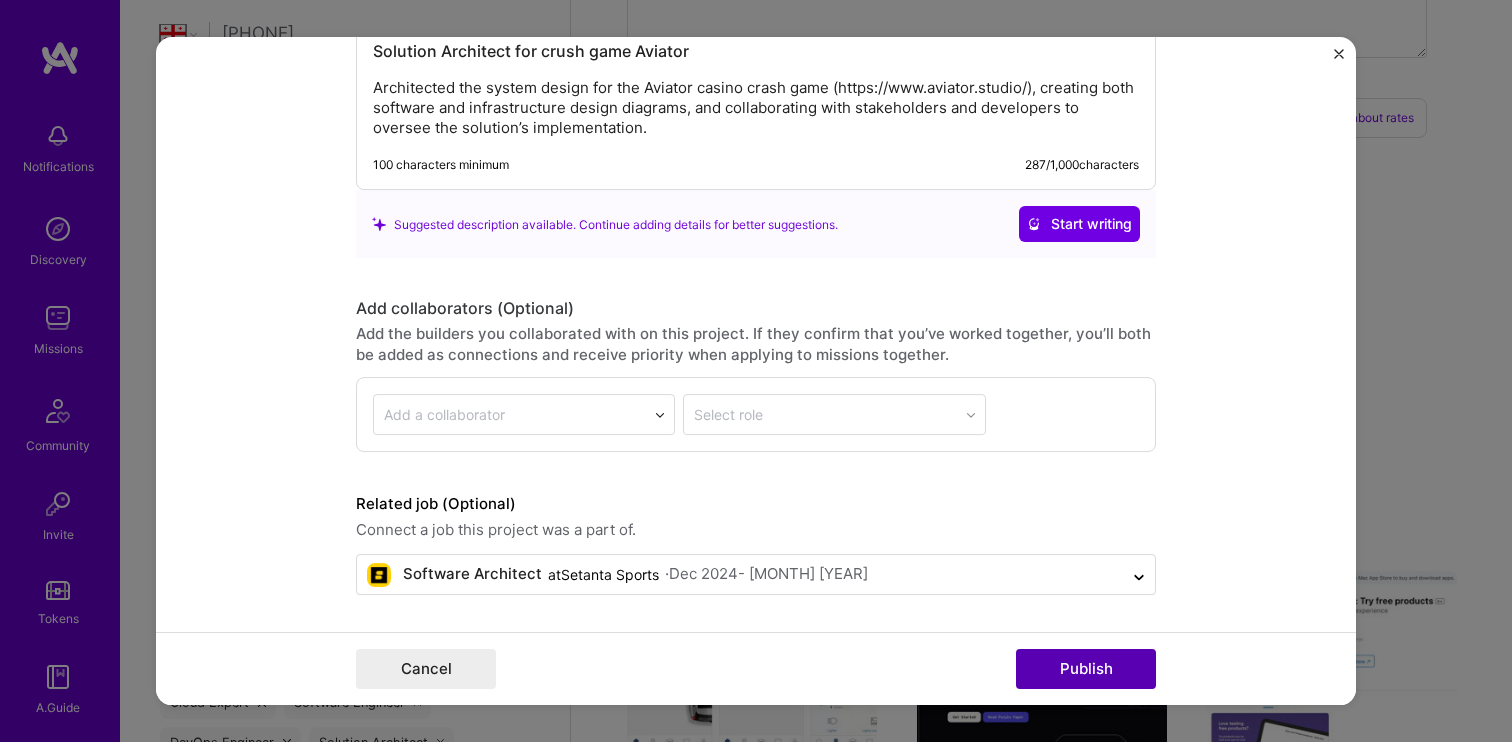 click on "Publish" at bounding box center (1086, 669) 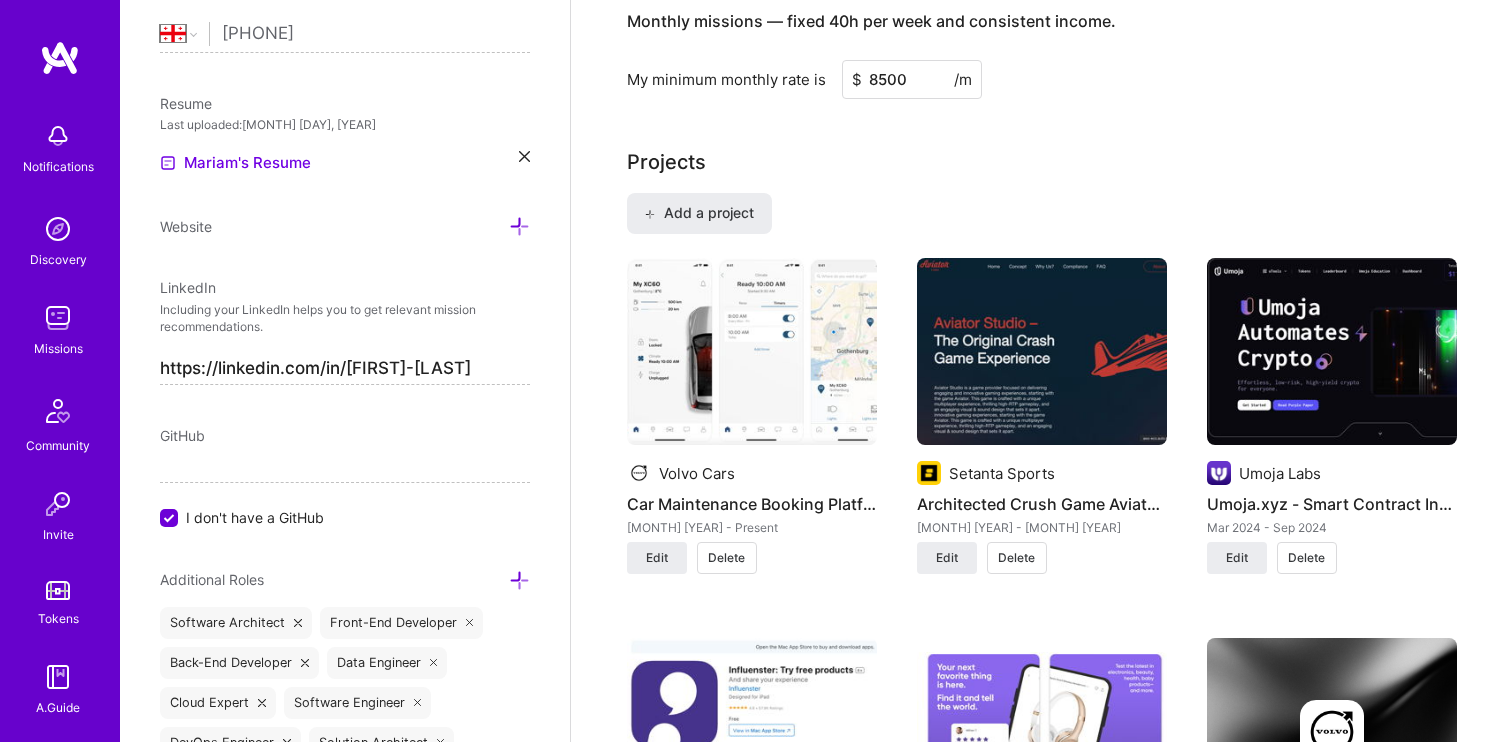 scroll, scrollTop: 1078, scrollLeft: 0, axis: vertical 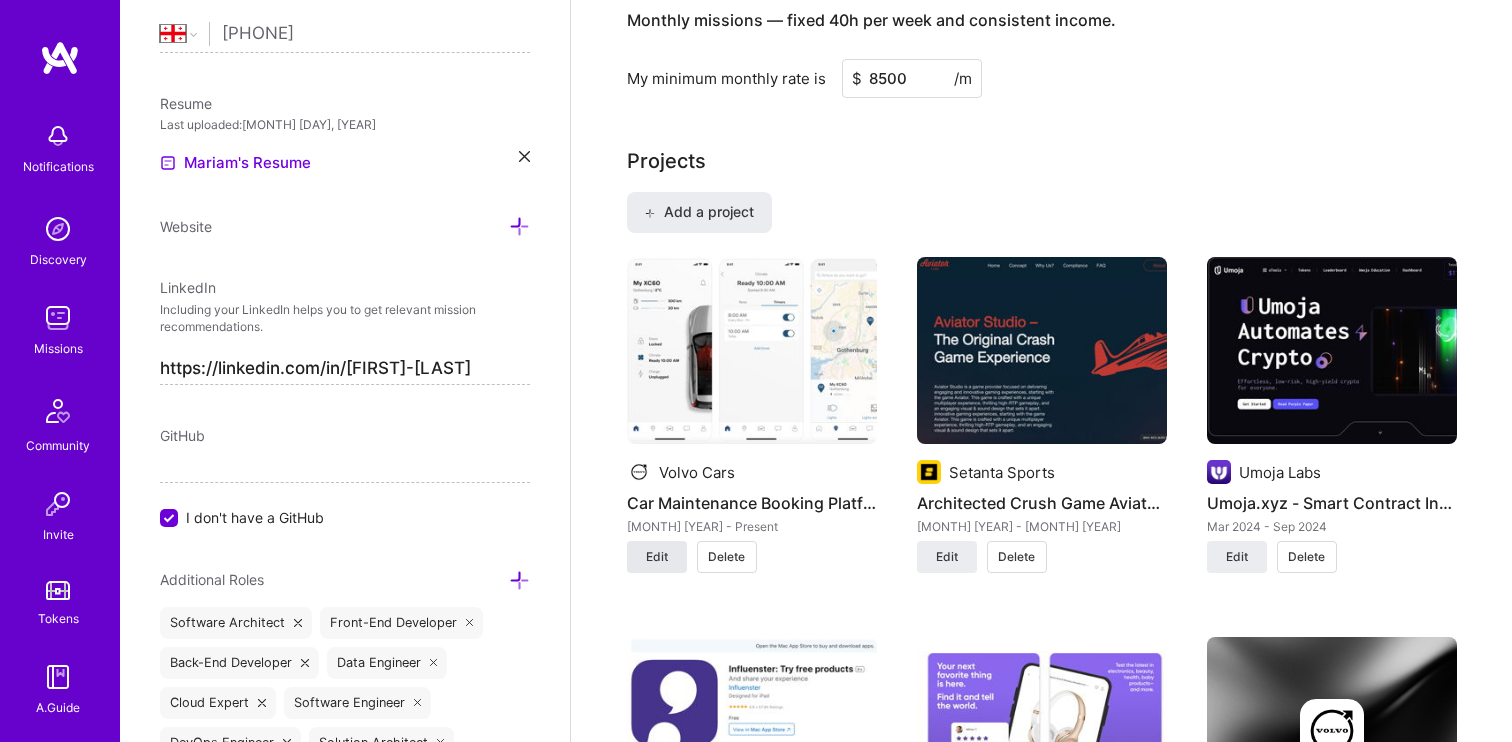 click on "Edit" at bounding box center [657, 557] 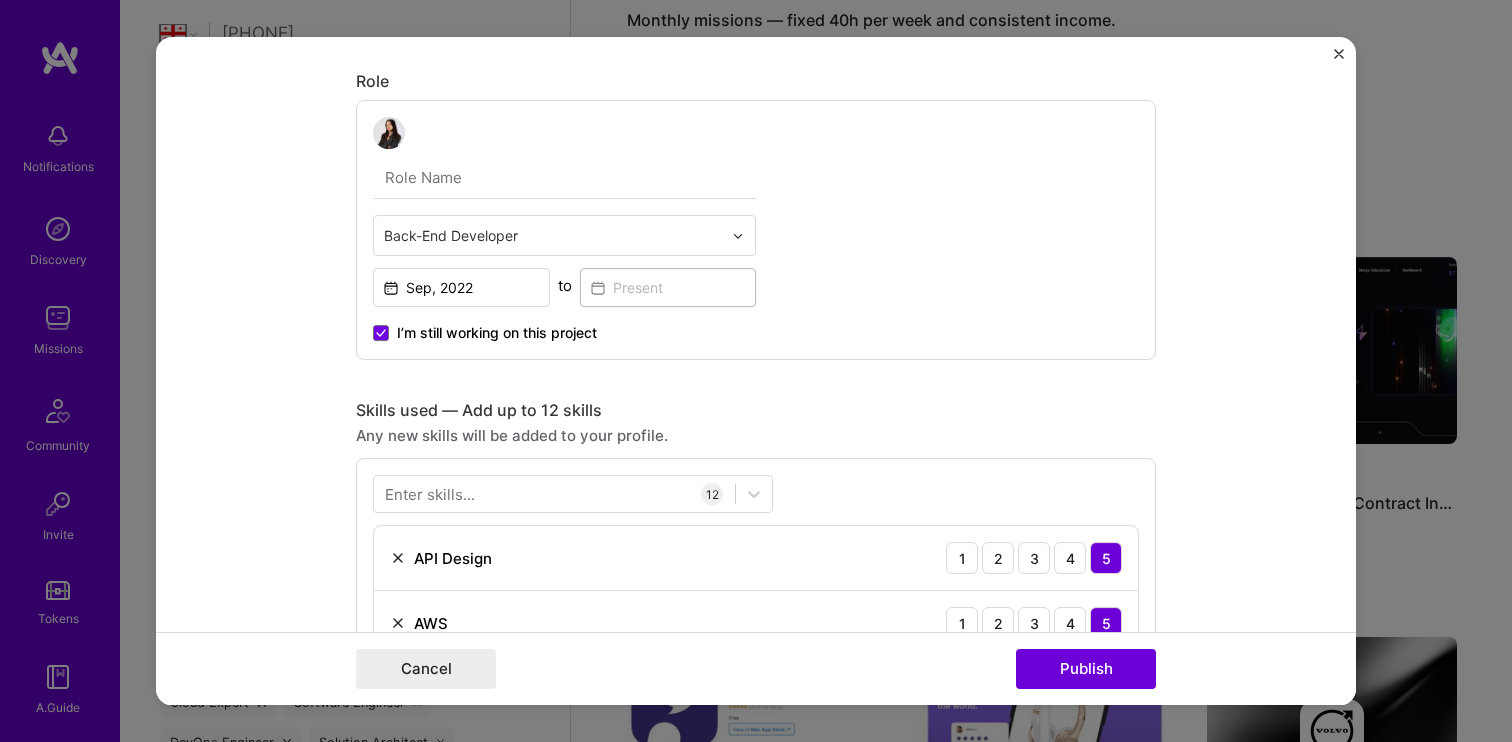 scroll, scrollTop: 1029, scrollLeft: 0, axis: vertical 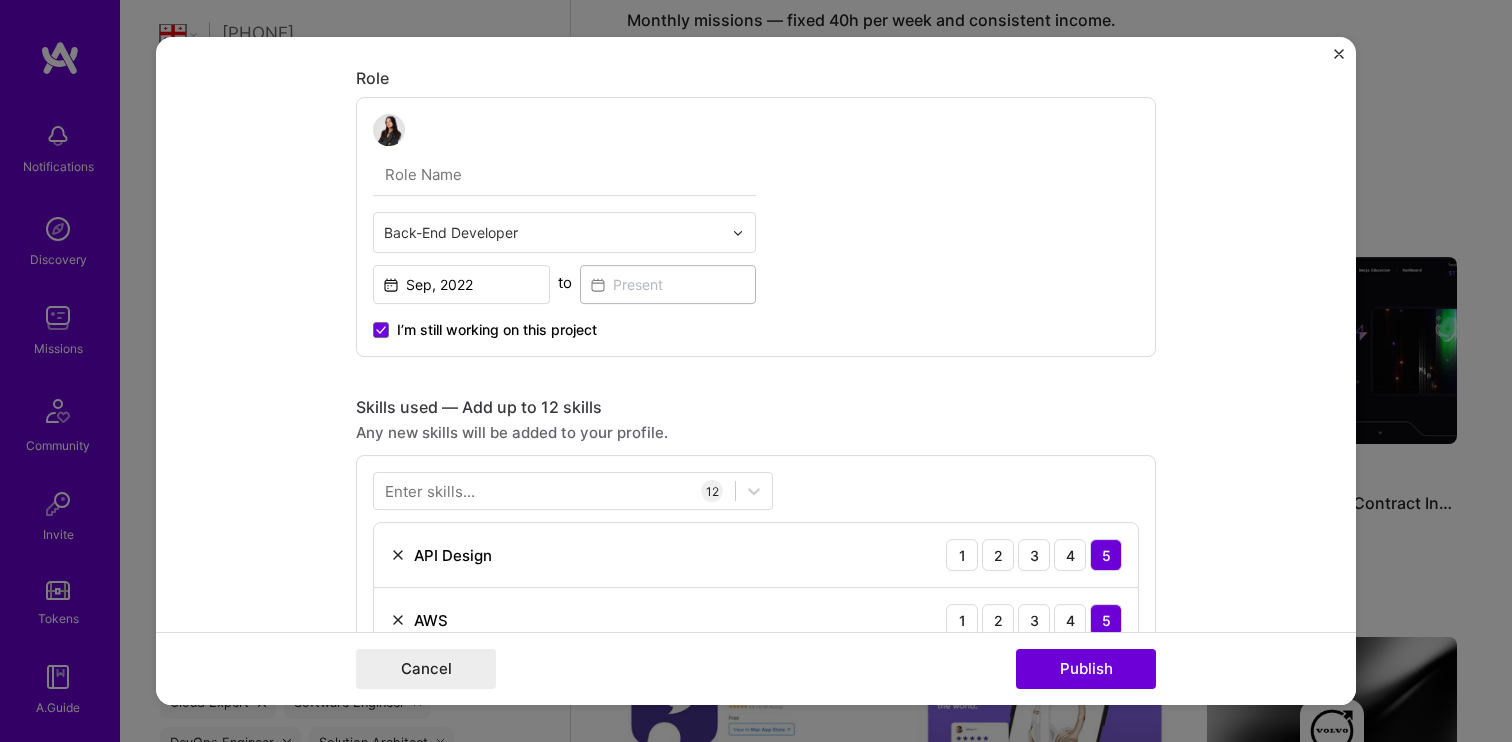 click on "I’m still working on this project" at bounding box center (497, 330) 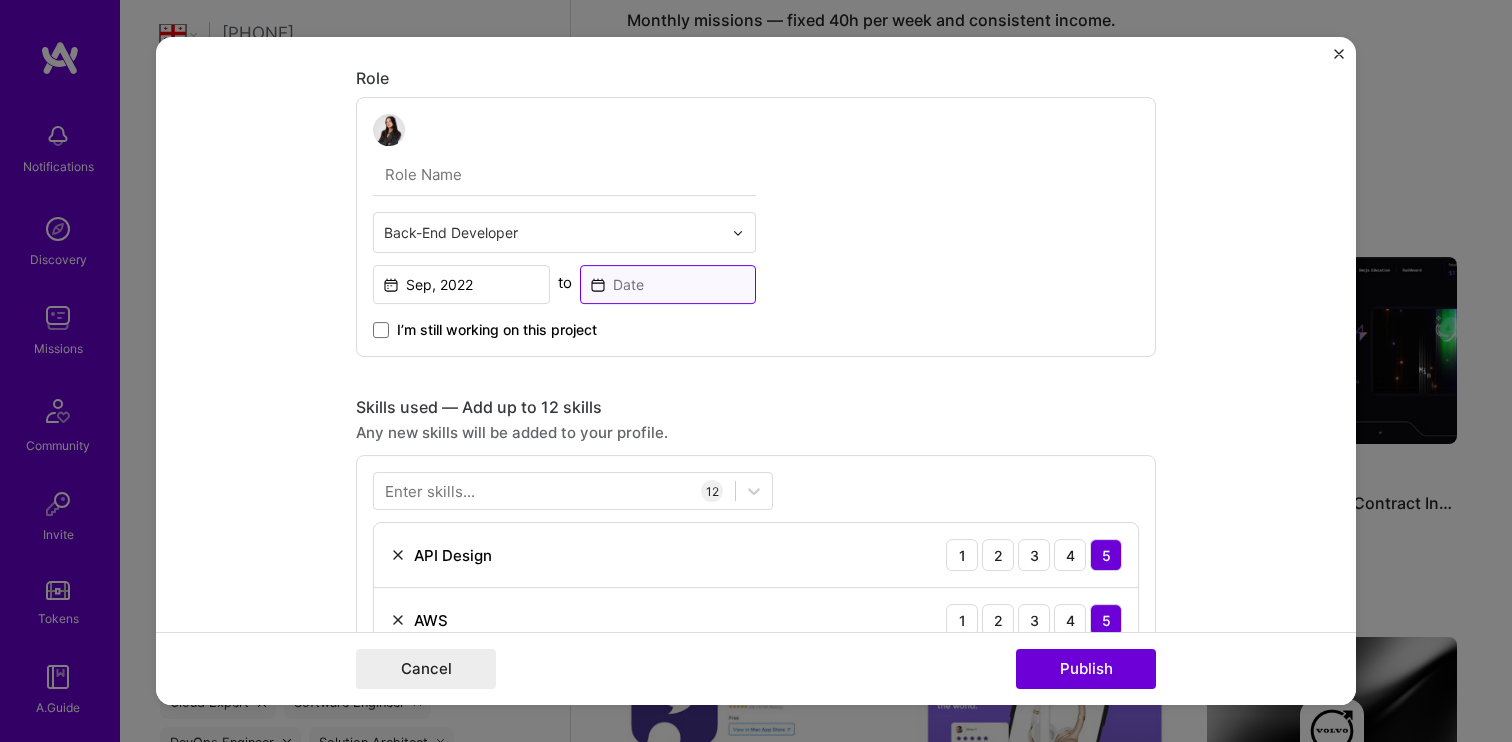 click at bounding box center [668, 284] 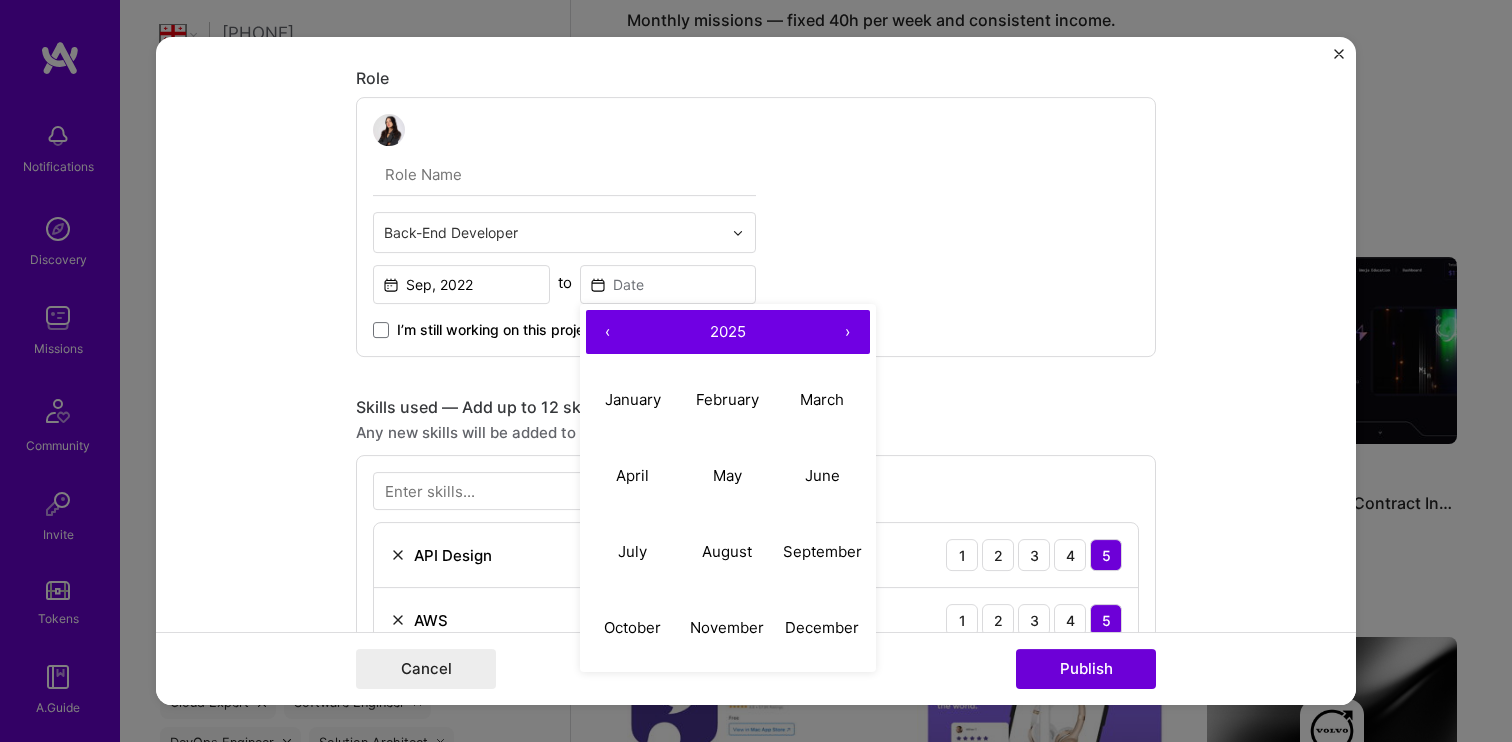 click on "‹" at bounding box center (608, 332) 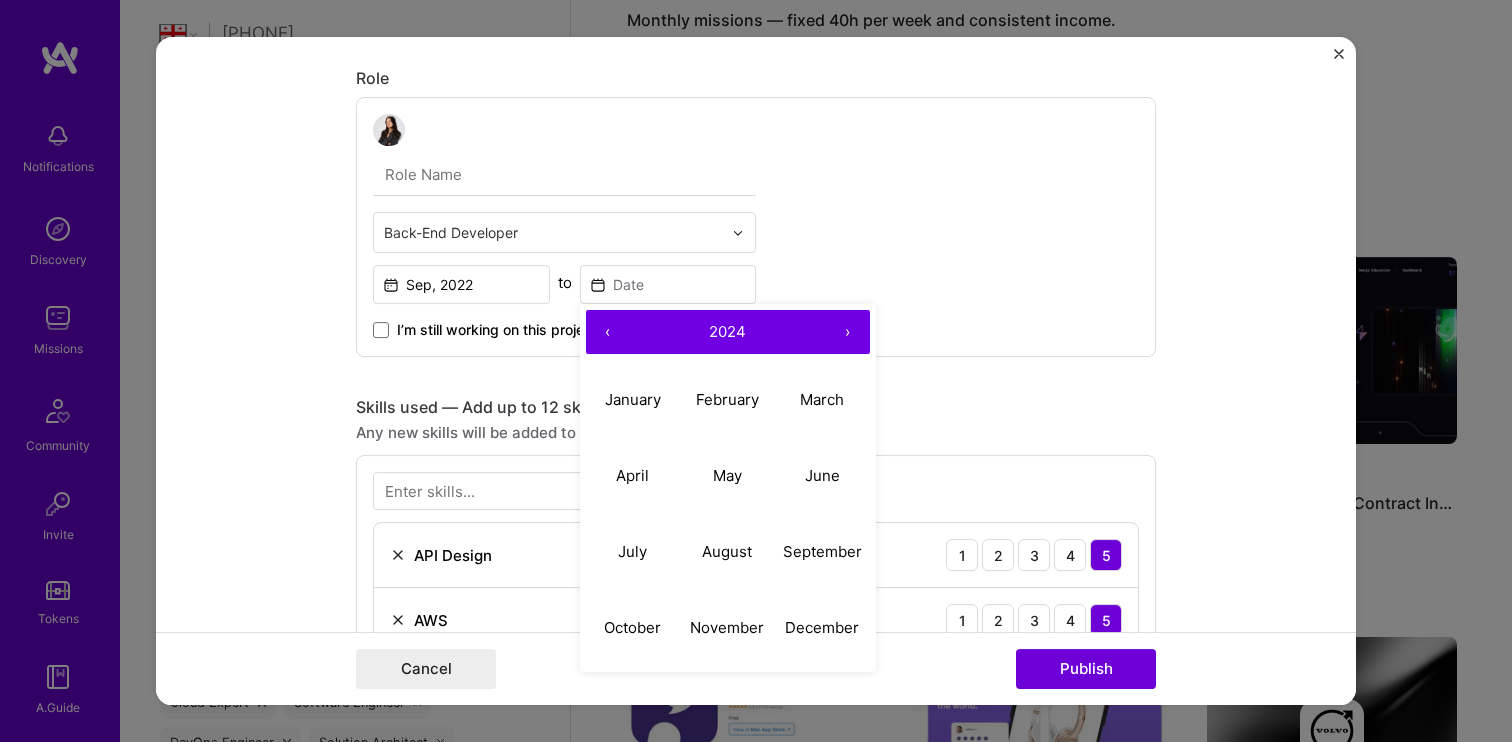 click on "‹" at bounding box center [608, 332] 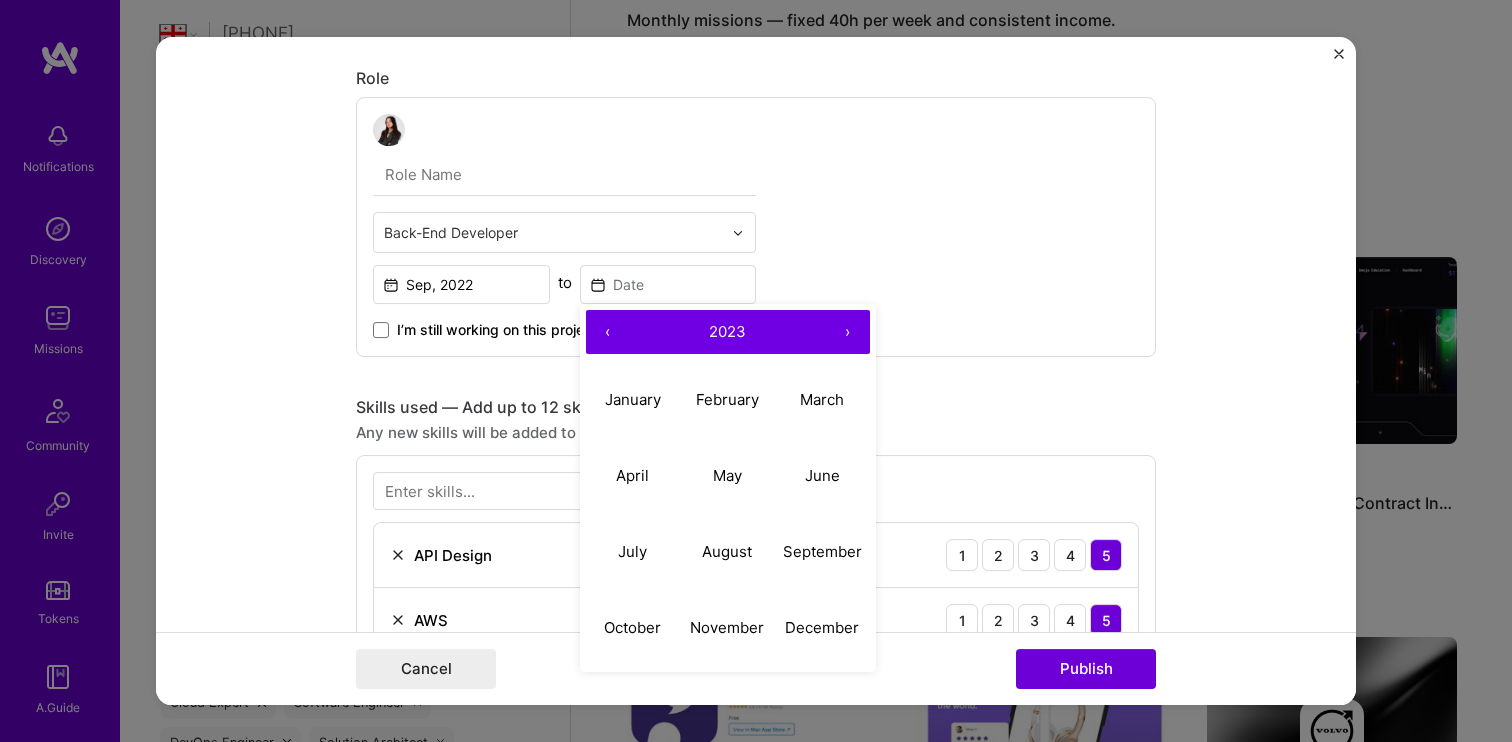 click on "›" at bounding box center (848, 332) 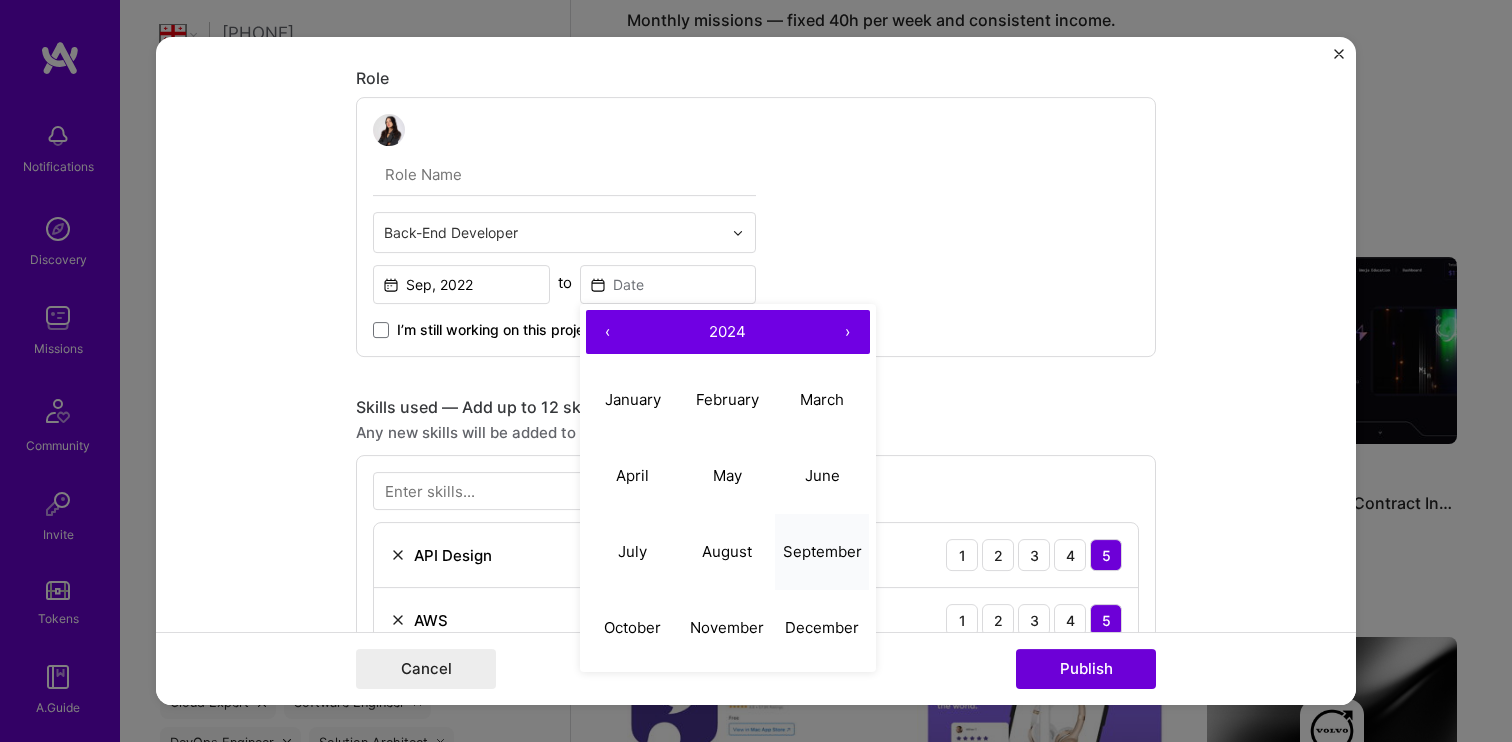 click on "September" at bounding box center (822, 551) 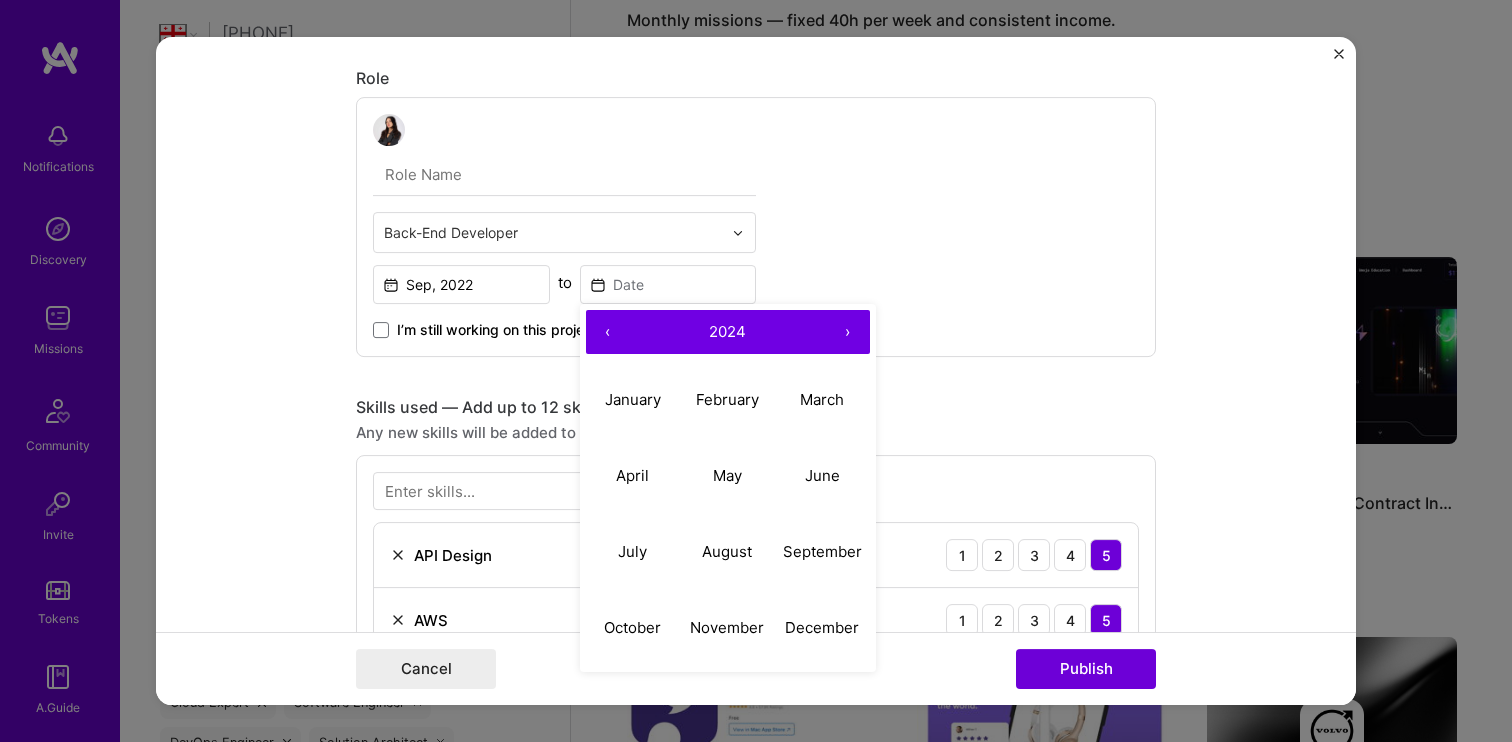 type on "Sep, 2024" 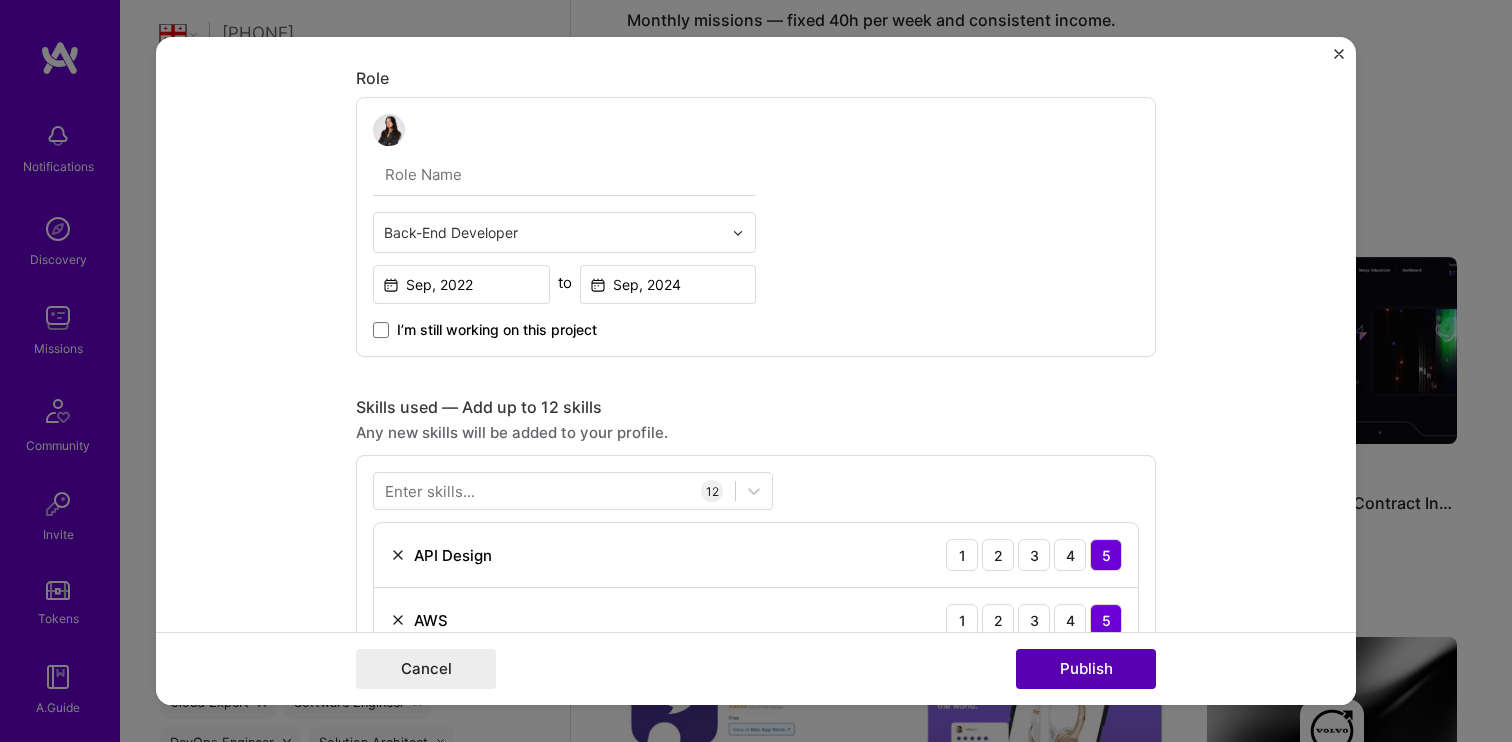 click on "Publish" at bounding box center [1086, 669] 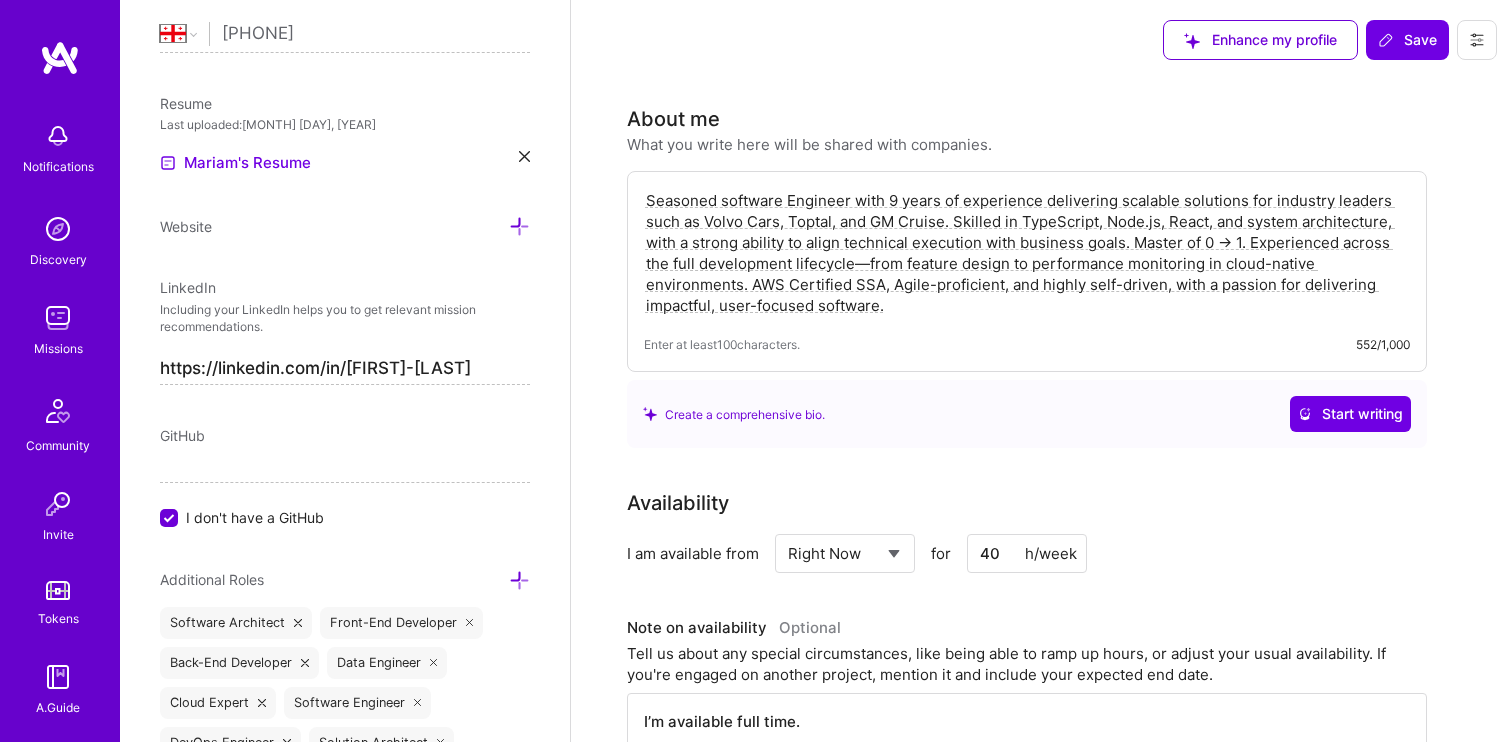 scroll, scrollTop: 10, scrollLeft: 0, axis: vertical 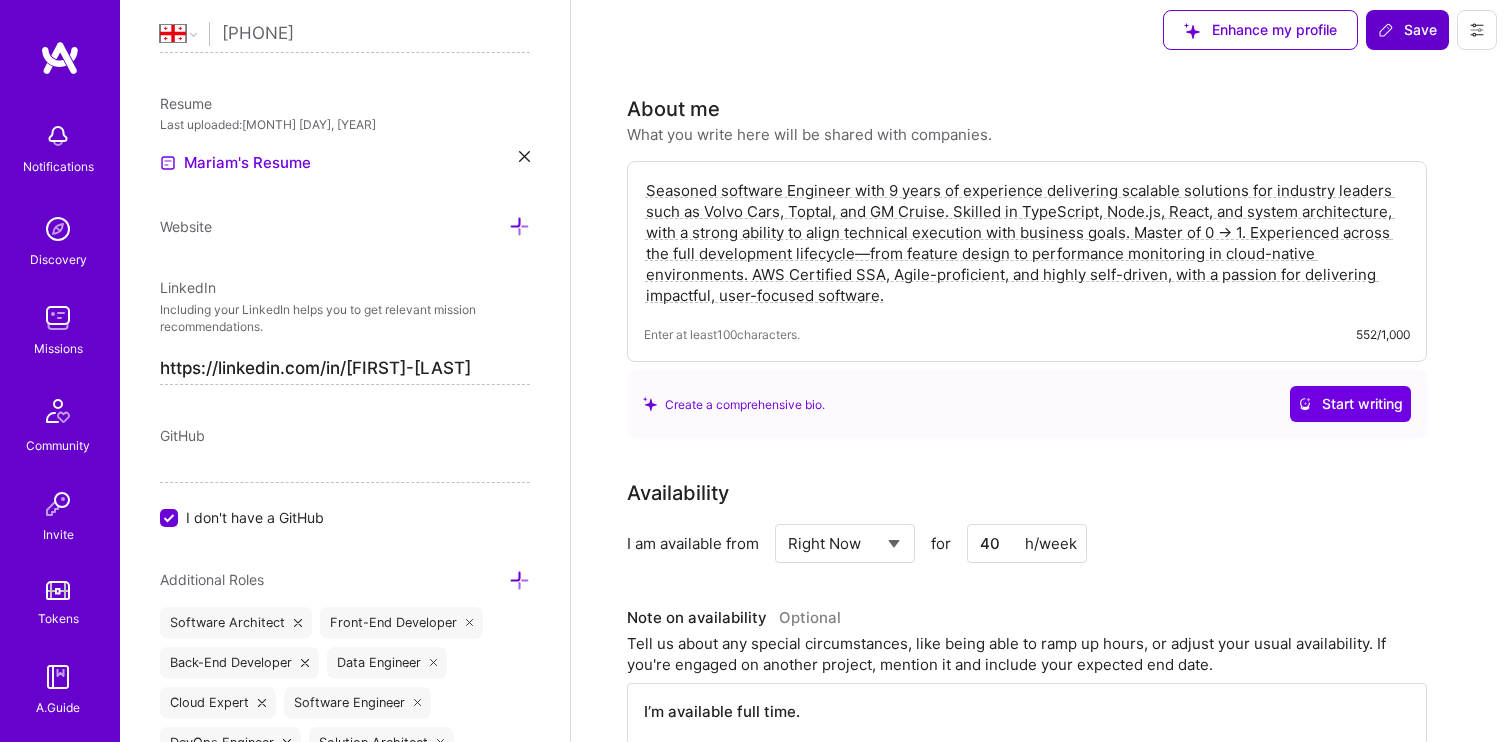 click on "Save" at bounding box center [1407, 30] 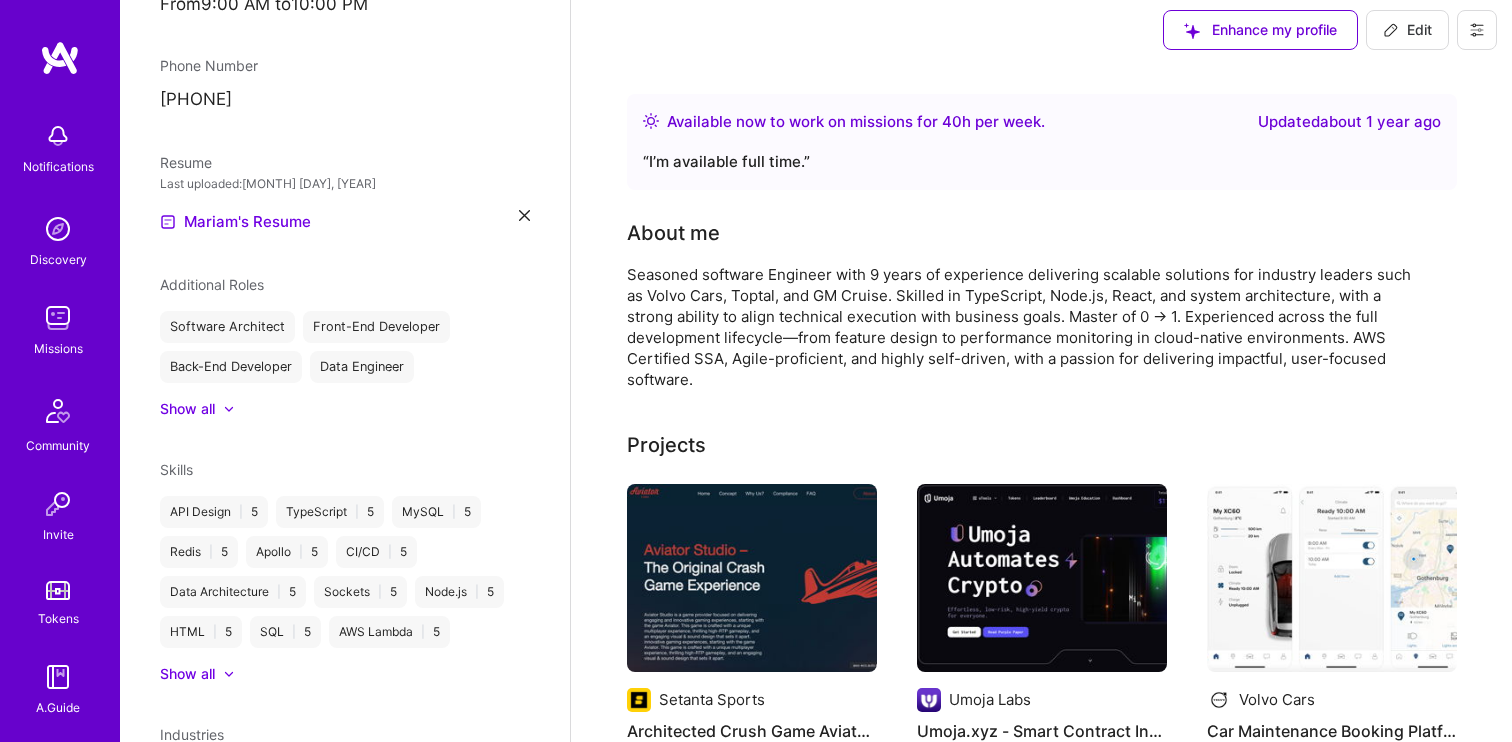 scroll, scrollTop: 713, scrollLeft: 0, axis: vertical 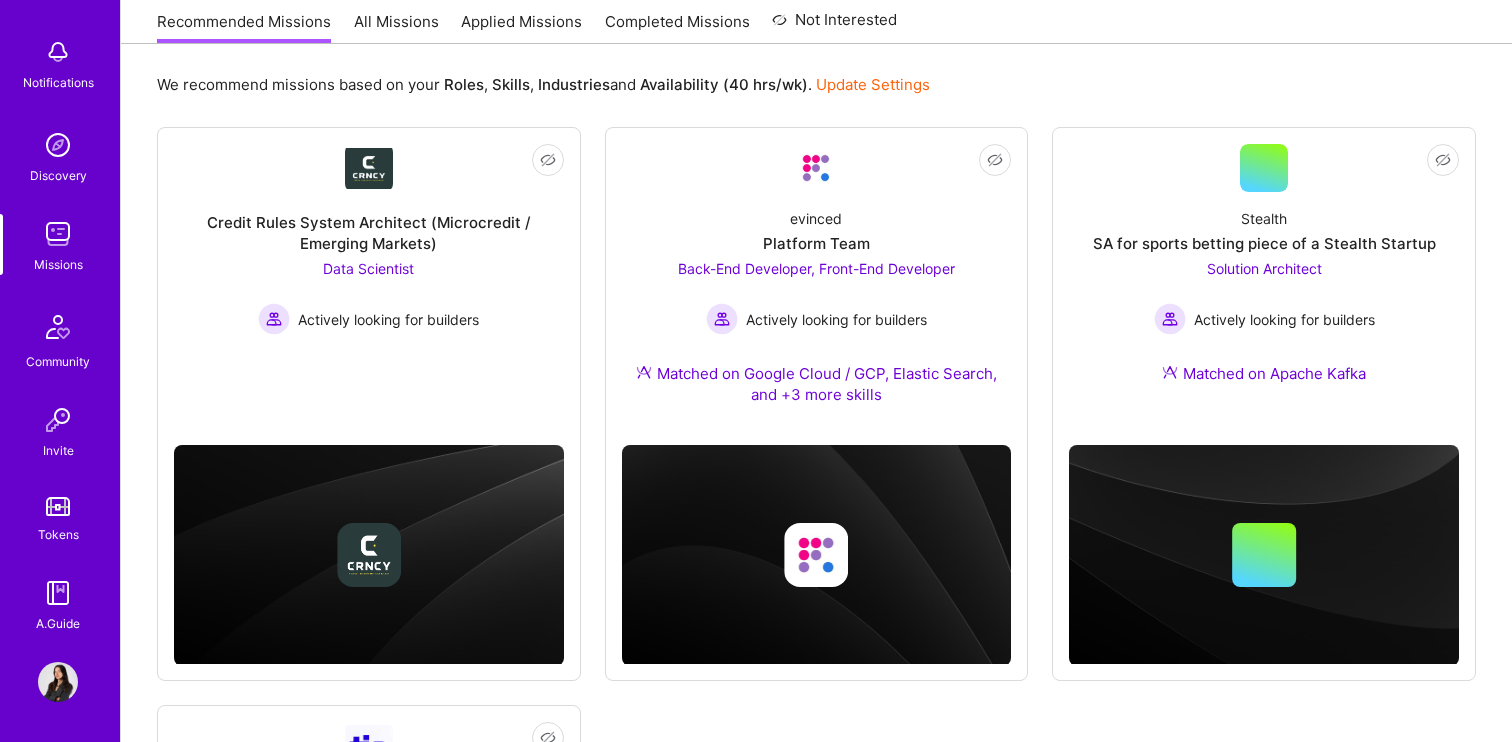 click at bounding box center [58, 682] 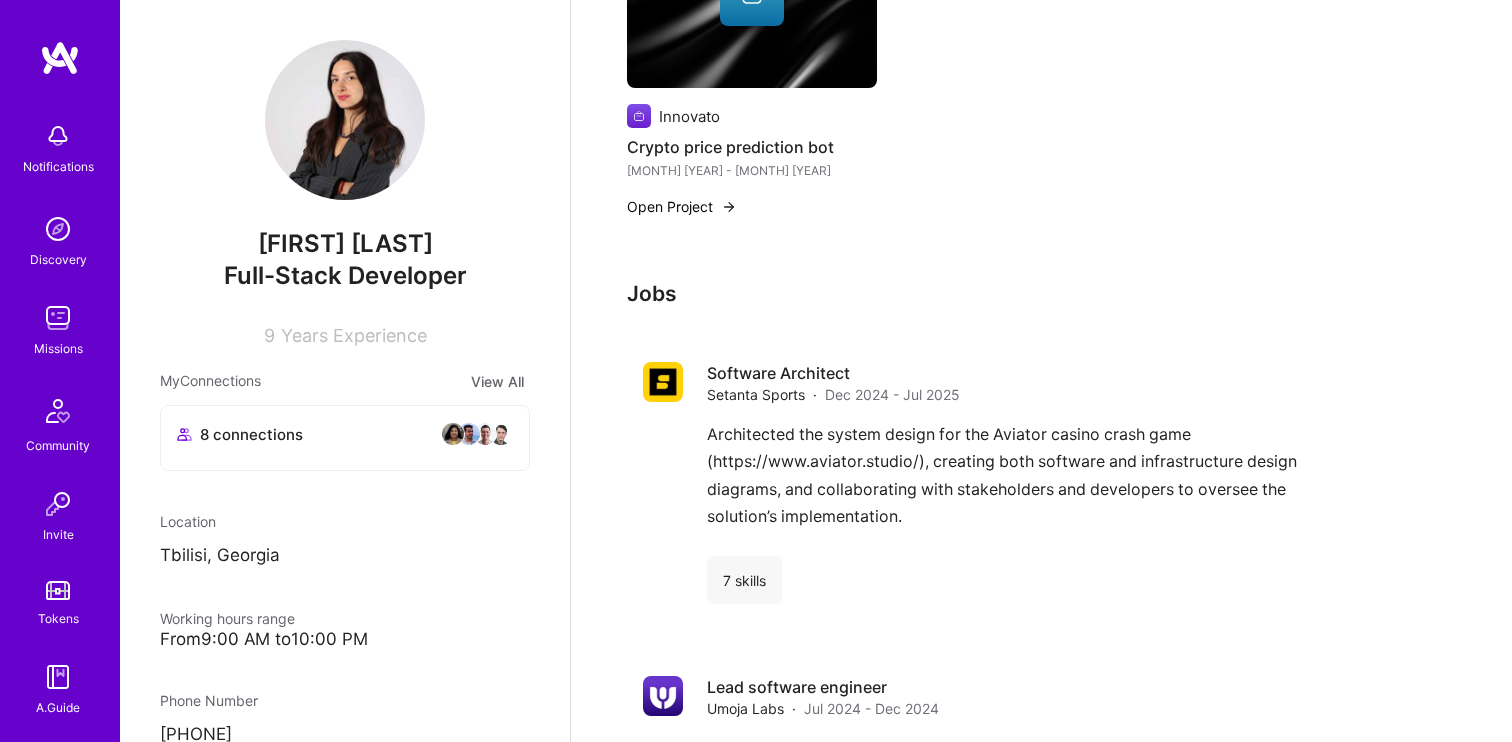 scroll, scrollTop: 1919, scrollLeft: 0, axis: vertical 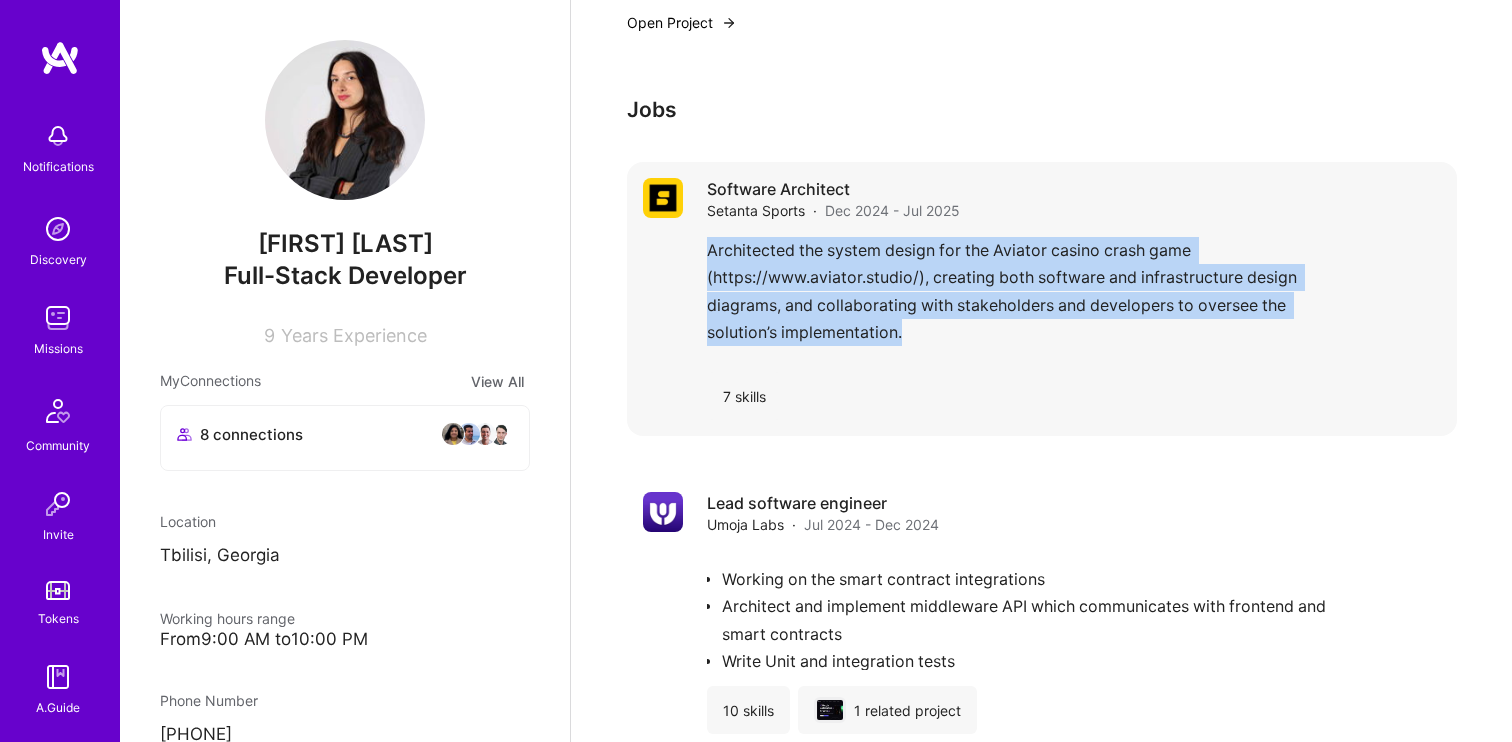 drag, startPoint x: 701, startPoint y: 234, endPoint x: 911, endPoint y: 305, distance: 221.67769 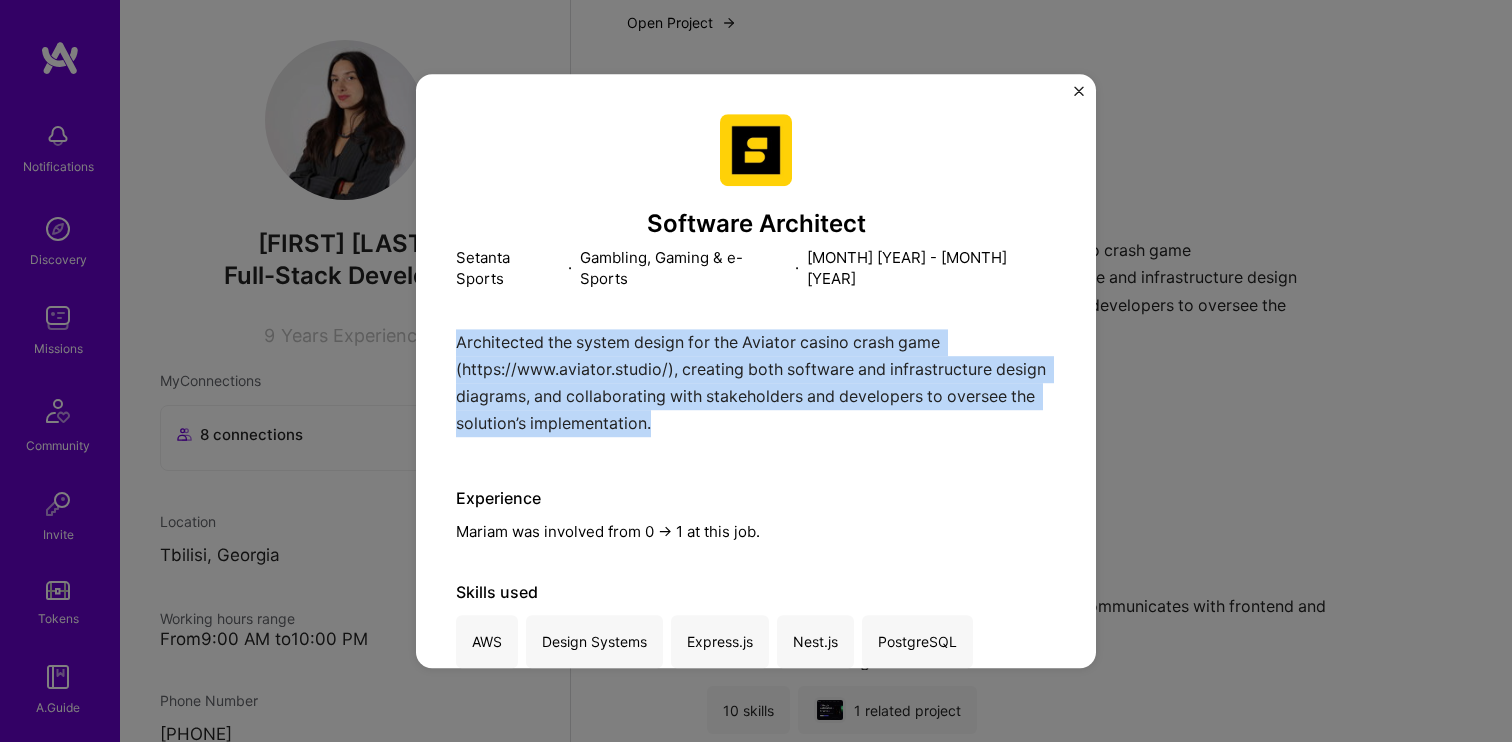 drag, startPoint x: 660, startPoint y: 407, endPoint x: 446, endPoint y: 326, distance: 228.81651 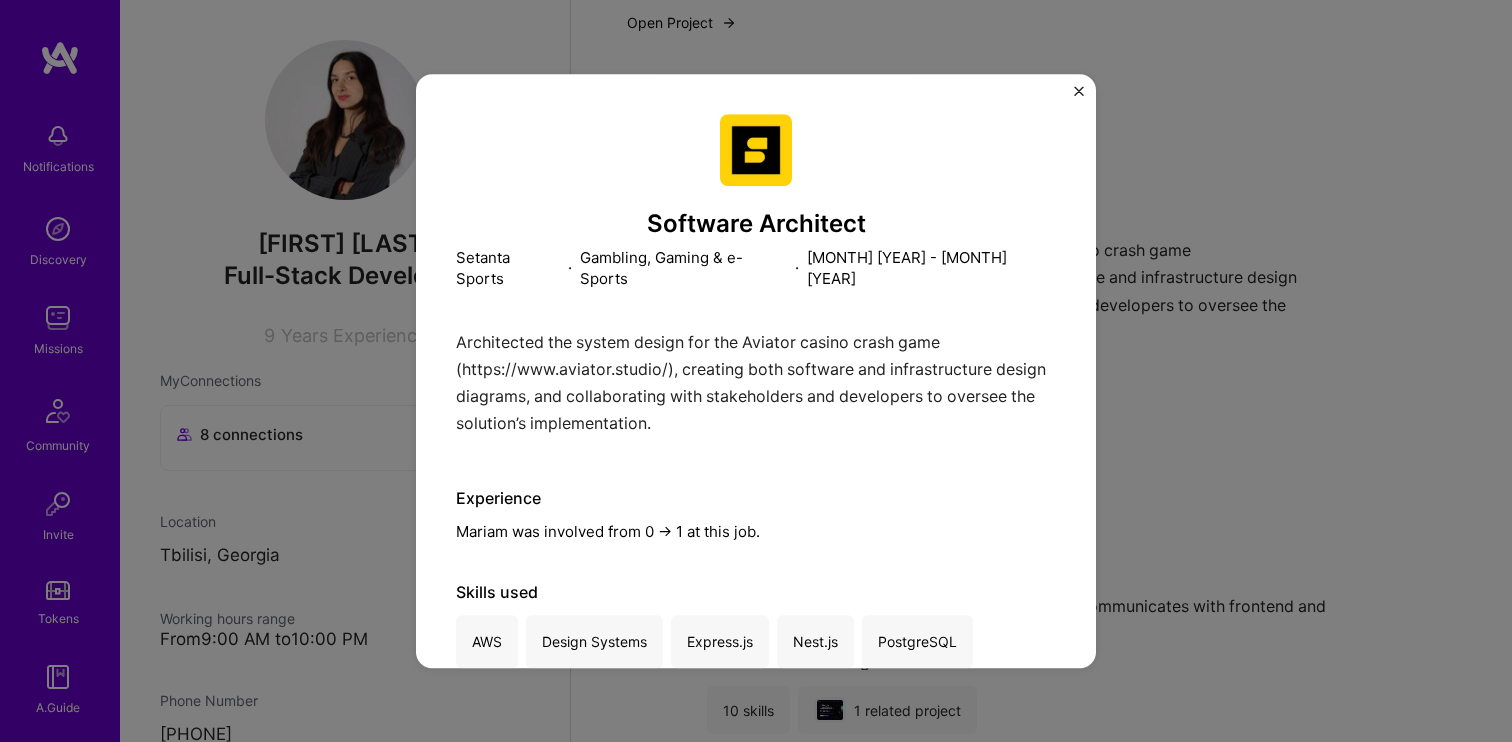 click on "Software Architect Setanta Sports   ·     Gambling, Gaming & e-Sports     ·   December 2024 - July 2025   Architected the system design for the Aviator casino crash game (https://www.aviator.studio/), creating both software and infrastructure design diagrams, and collaborating with stakeholders and developers to oversee the solution’s implementation. Experience Mariam was involved from 0 -> 1 at this job. Skills used AWS Design Systems Express.js Nest.js PostgreSQL Systems Architecture TypeScript" at bounding box center (756, 371) 